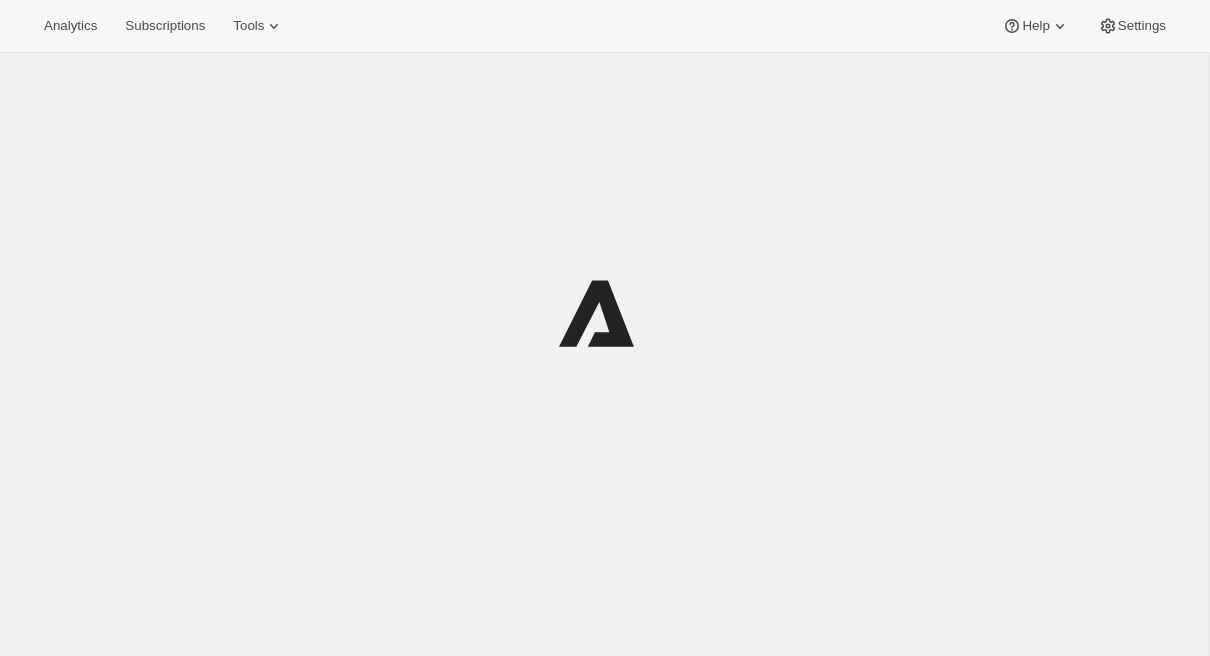 scroll, scrollTop: 0, scrollLeft: 0, axis: both 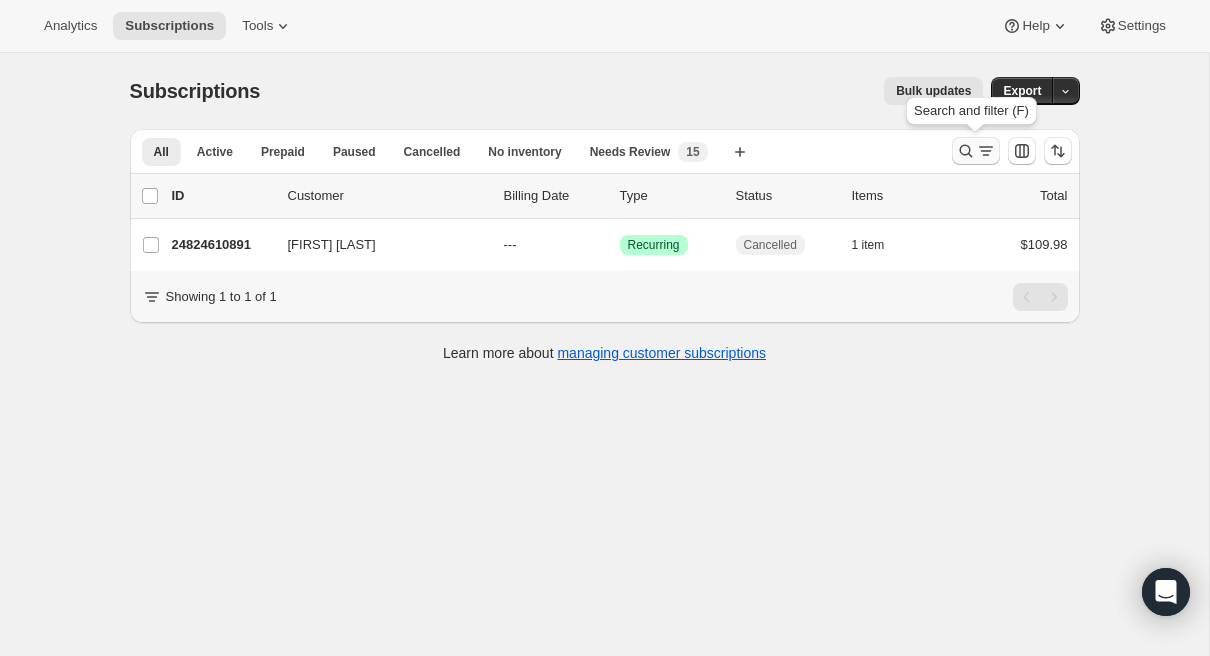 click 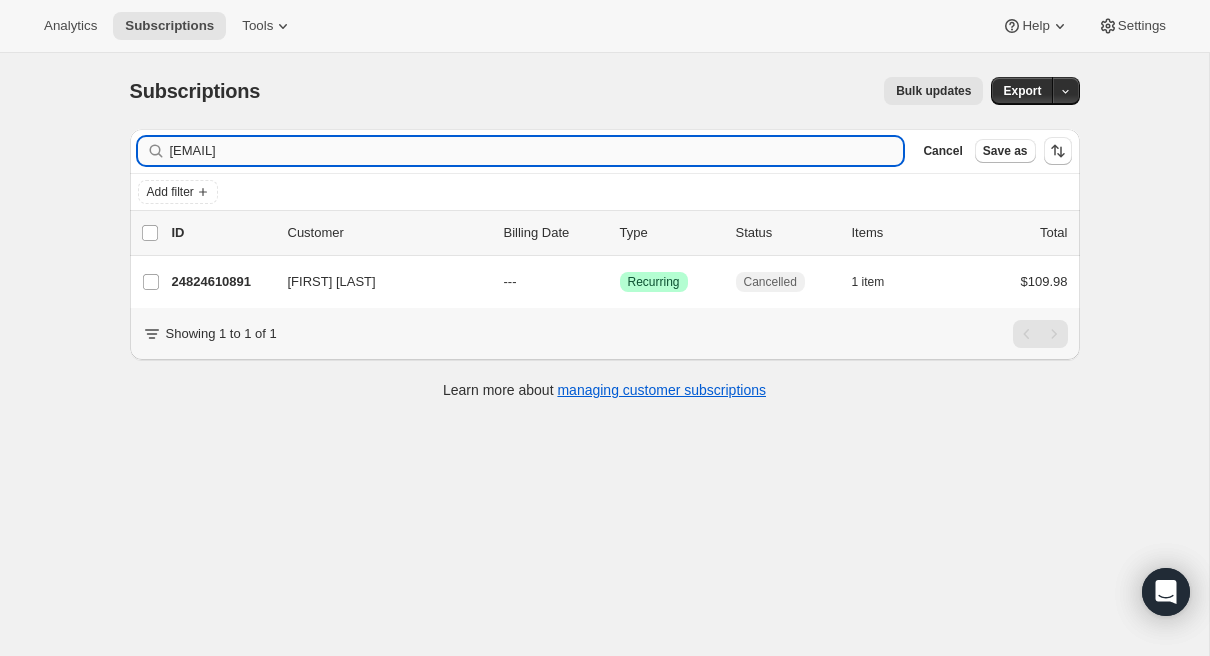 click on "diana.jones1@icloud.com" at bounding box center (537, 151) 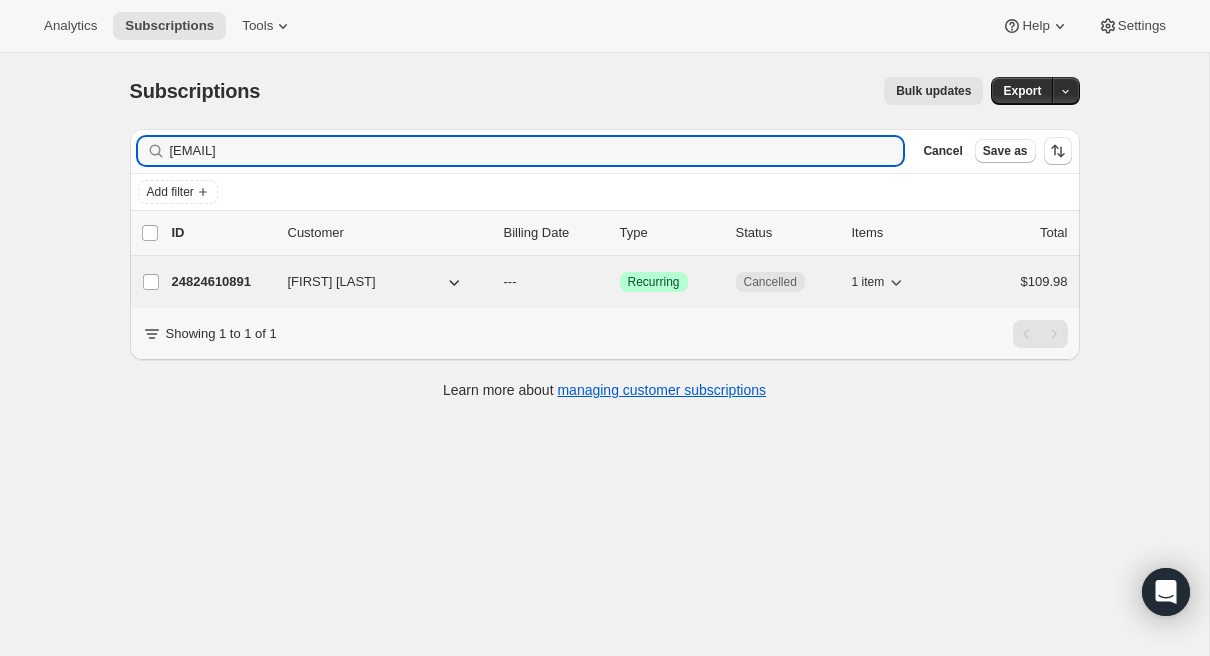 type on "dos3103@gmail.com" 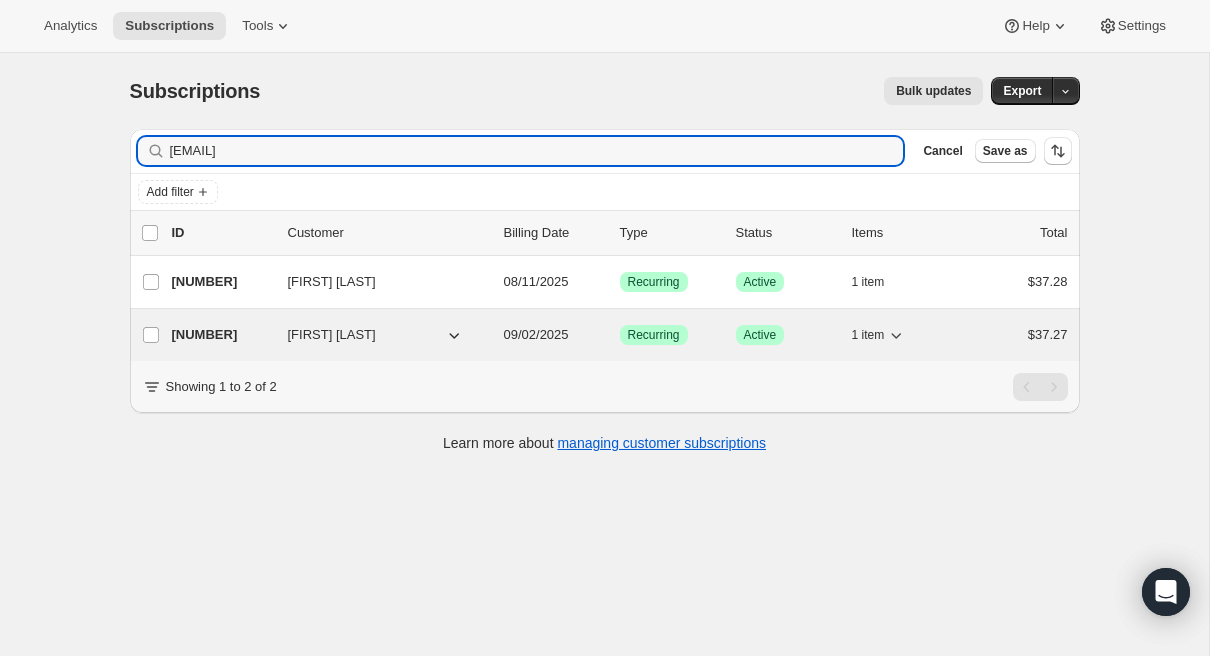 click on "19658997835" at bounding box center (222, 335) 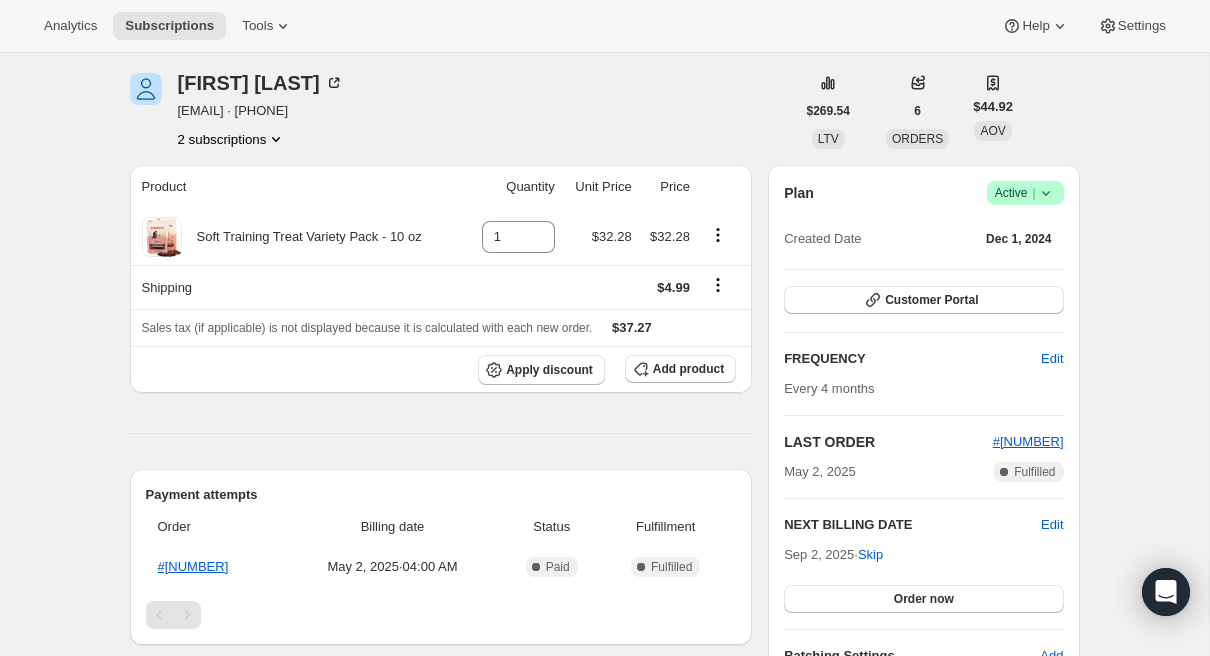 scroll, scrollTop: 0, scrollLeft: 0, axis: both 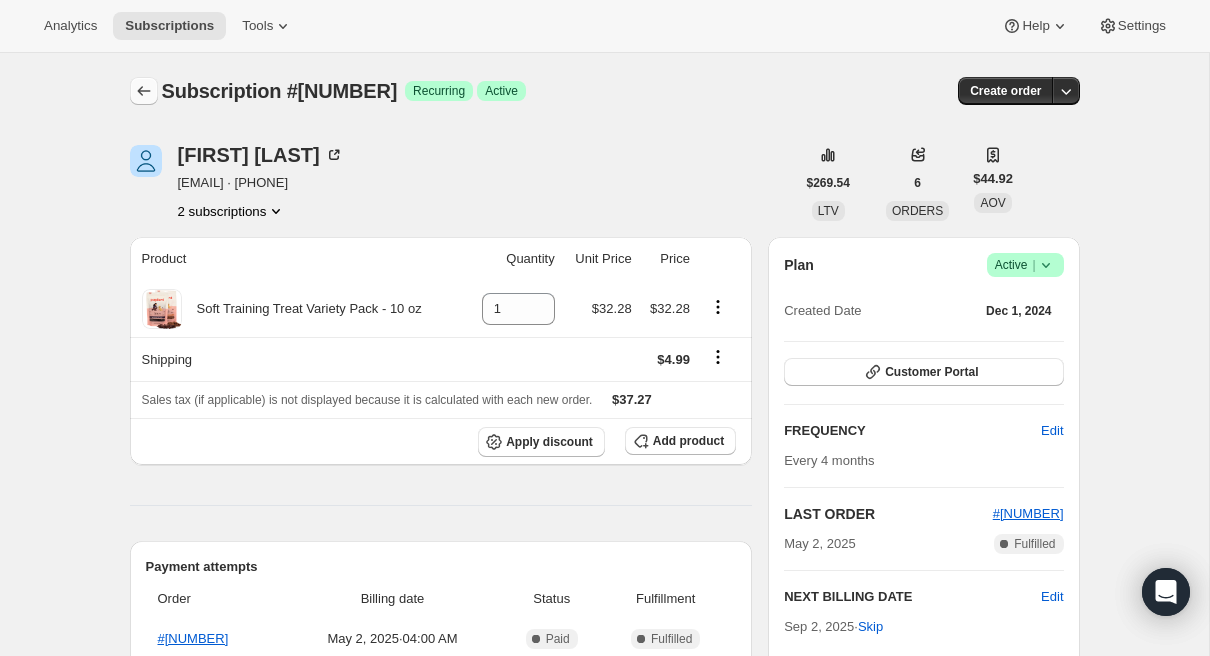 click 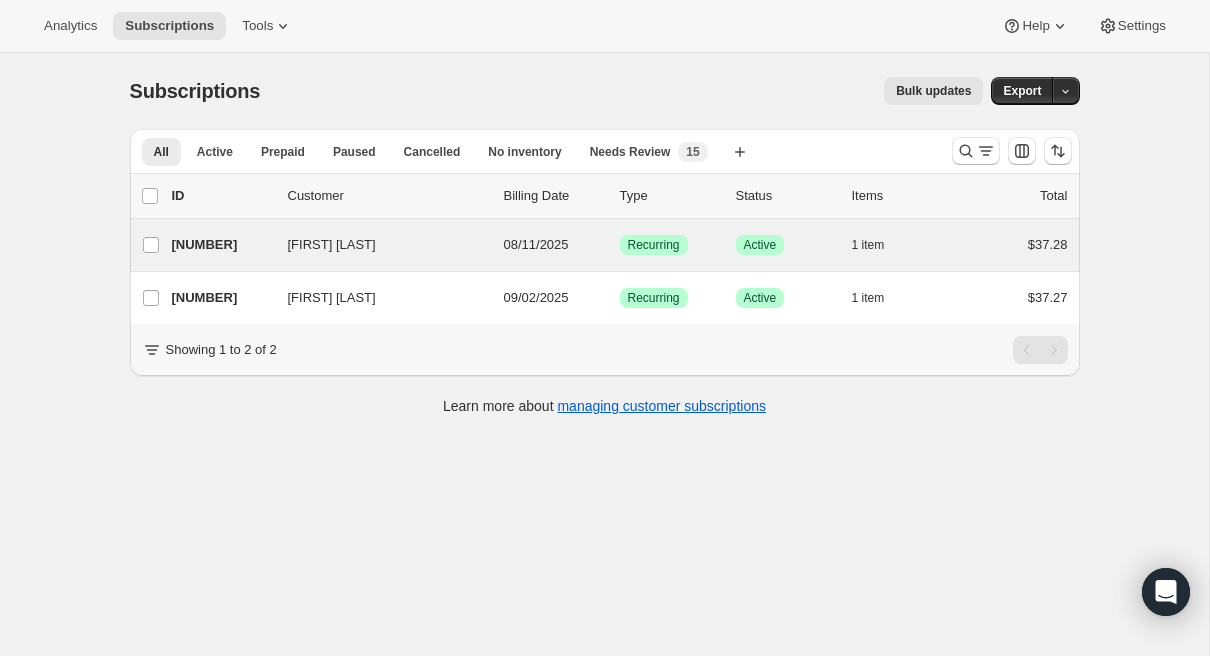 click on "Darlene Sterzenback 20630601803 Darlene Sterzenback 08/11/2025 Success Recurring Success Active 1   item $37.28" at bounding box center (605, 245) 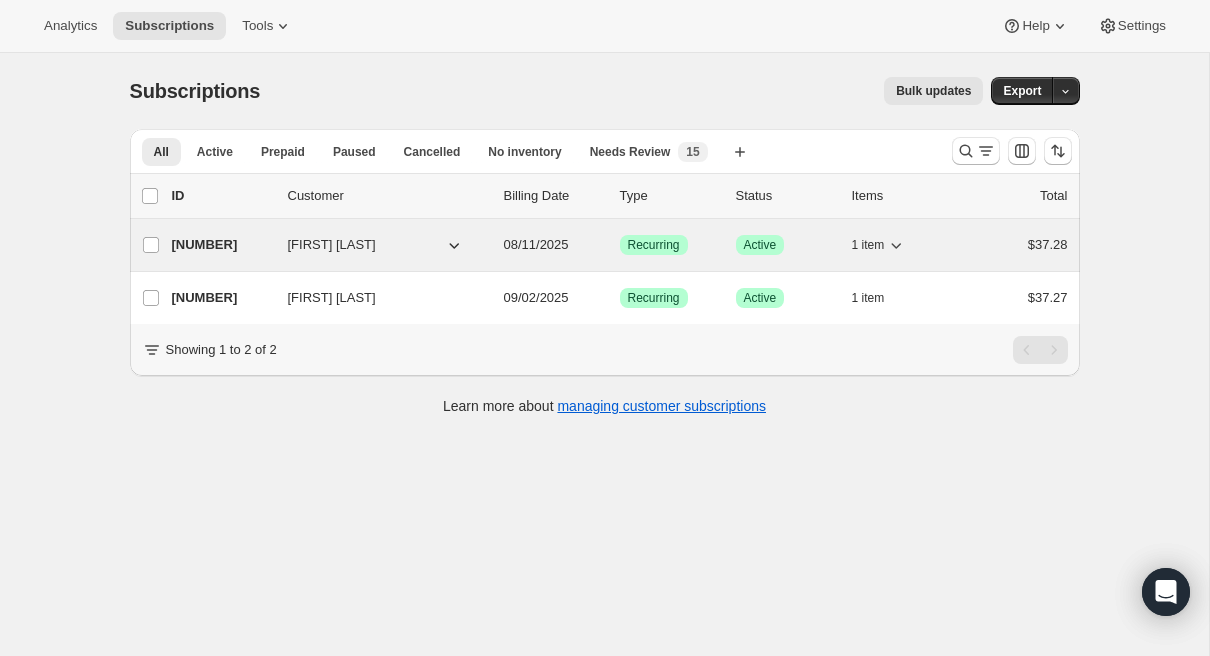 click on "20630601803" at bounding box center [222, 245] 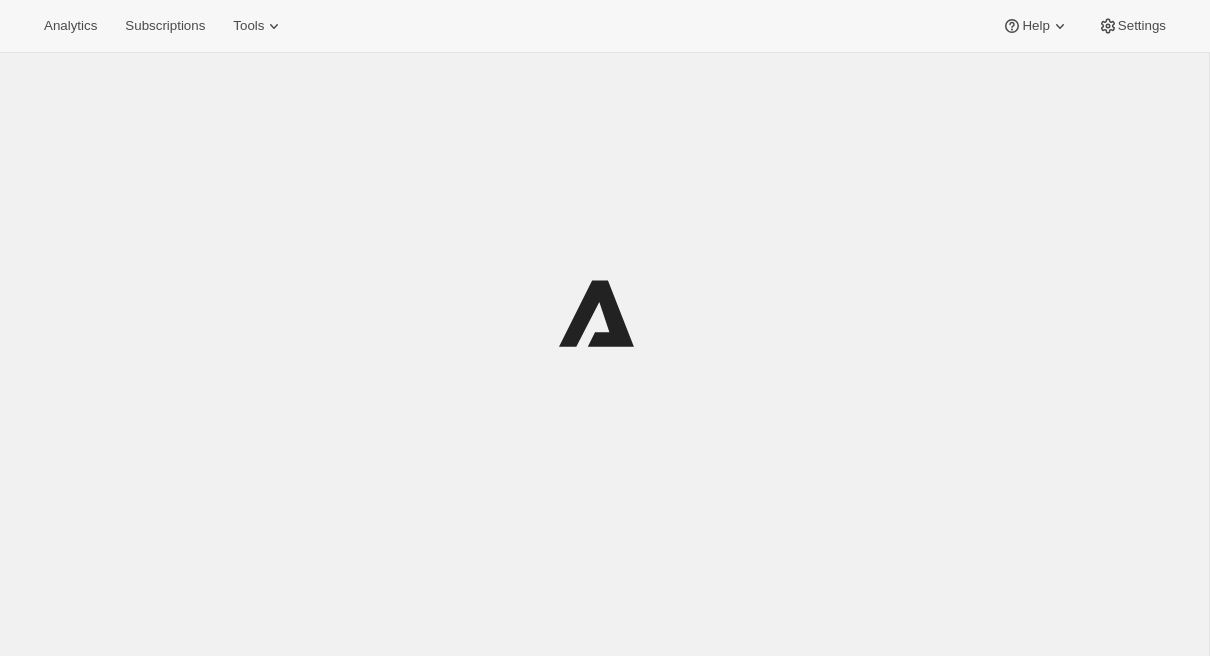 scroll, scrollTop: 0, scrollLeft: 0, axis: both 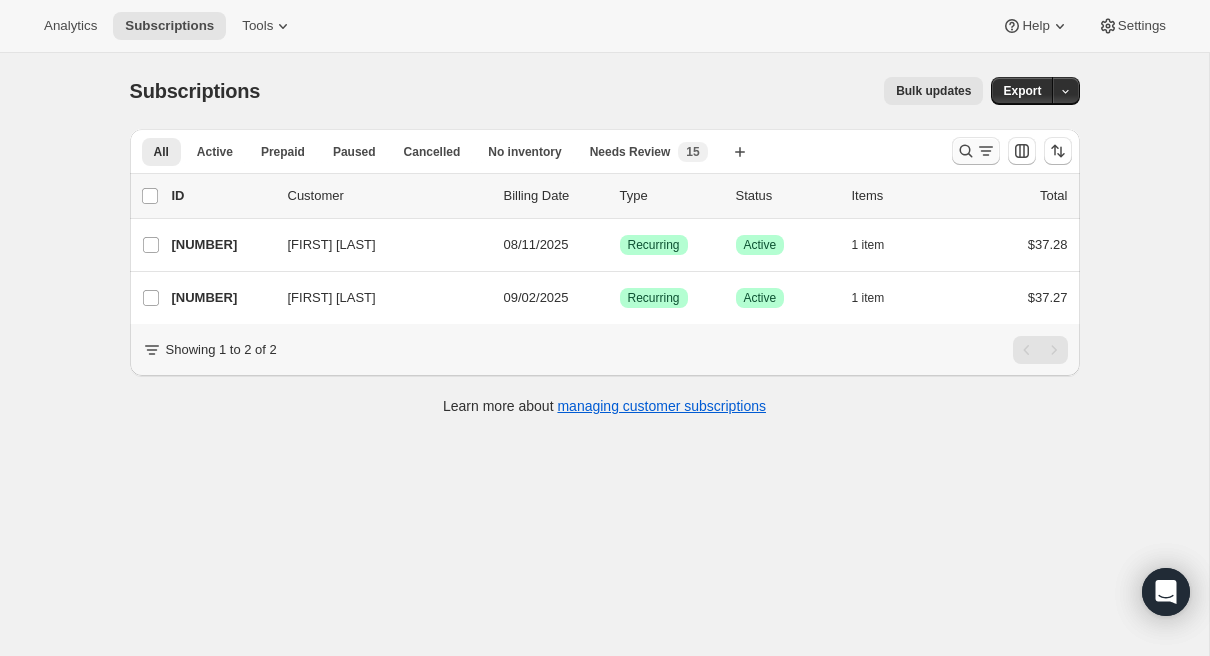 click 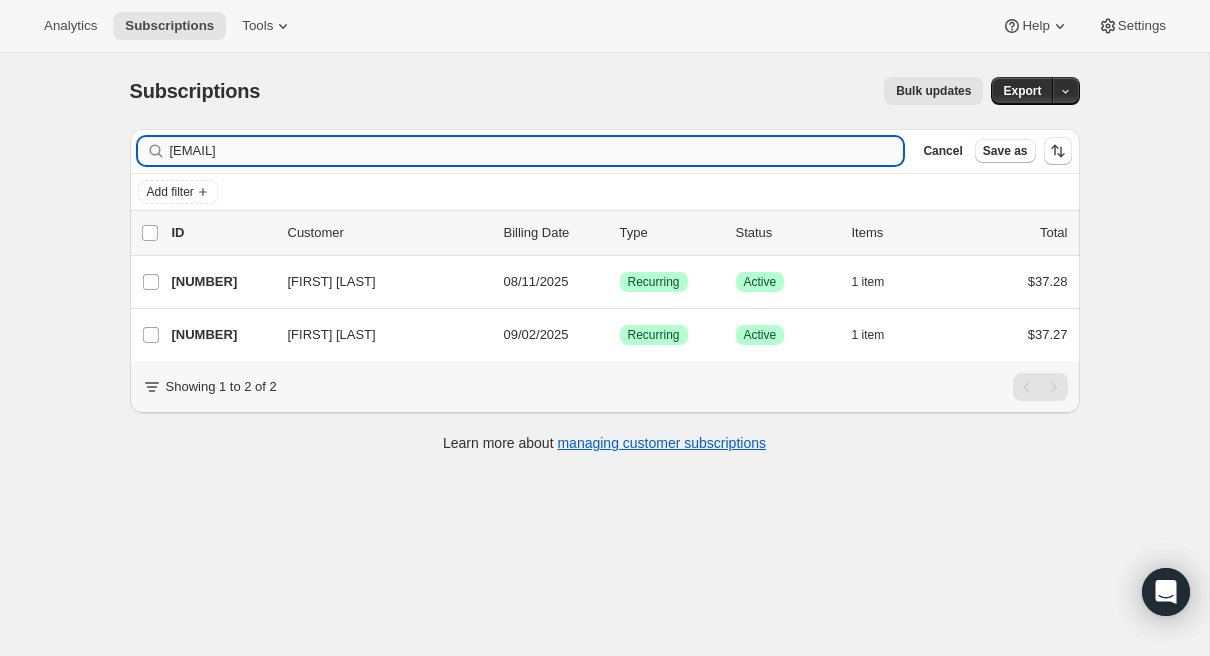 click on "dos3103@gmail.com" at bounding box center [537, 151] 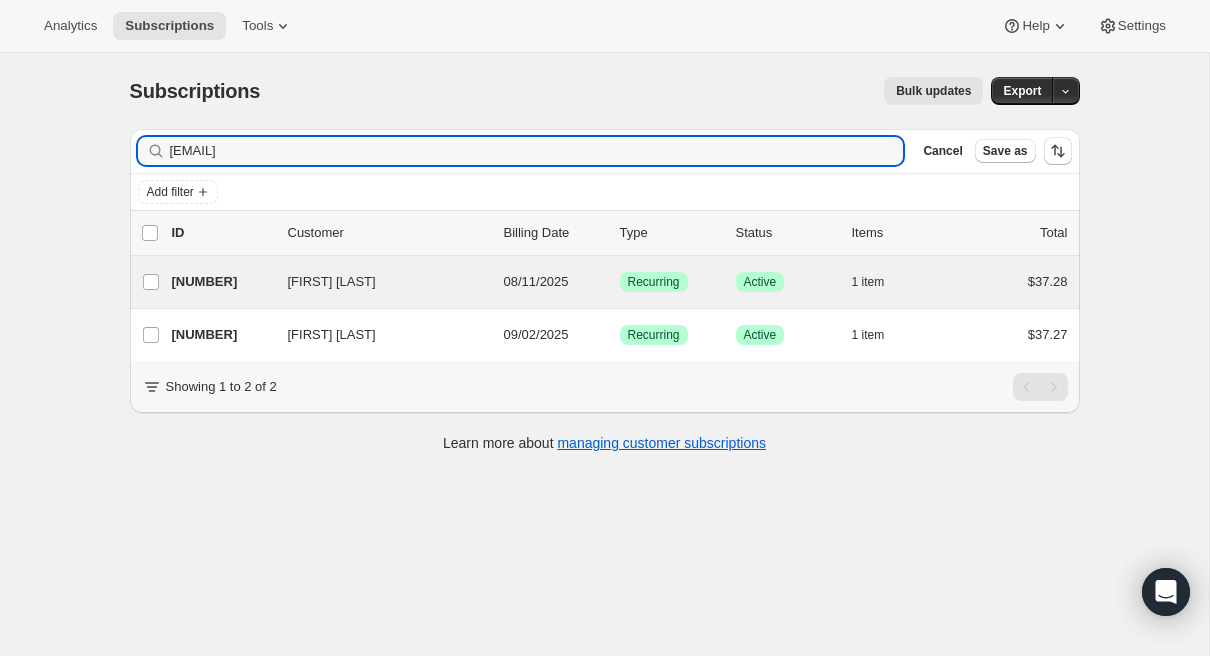 type on "[EMAIL]" 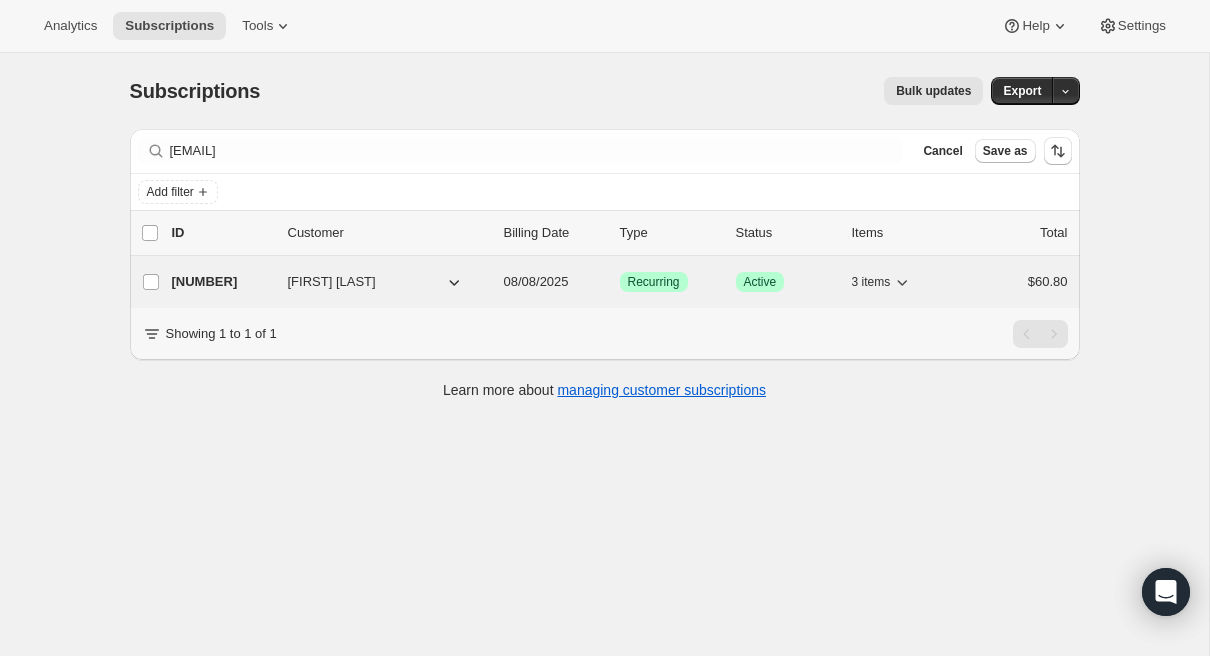 click on "24958140491" at bounding box center [222, 282] 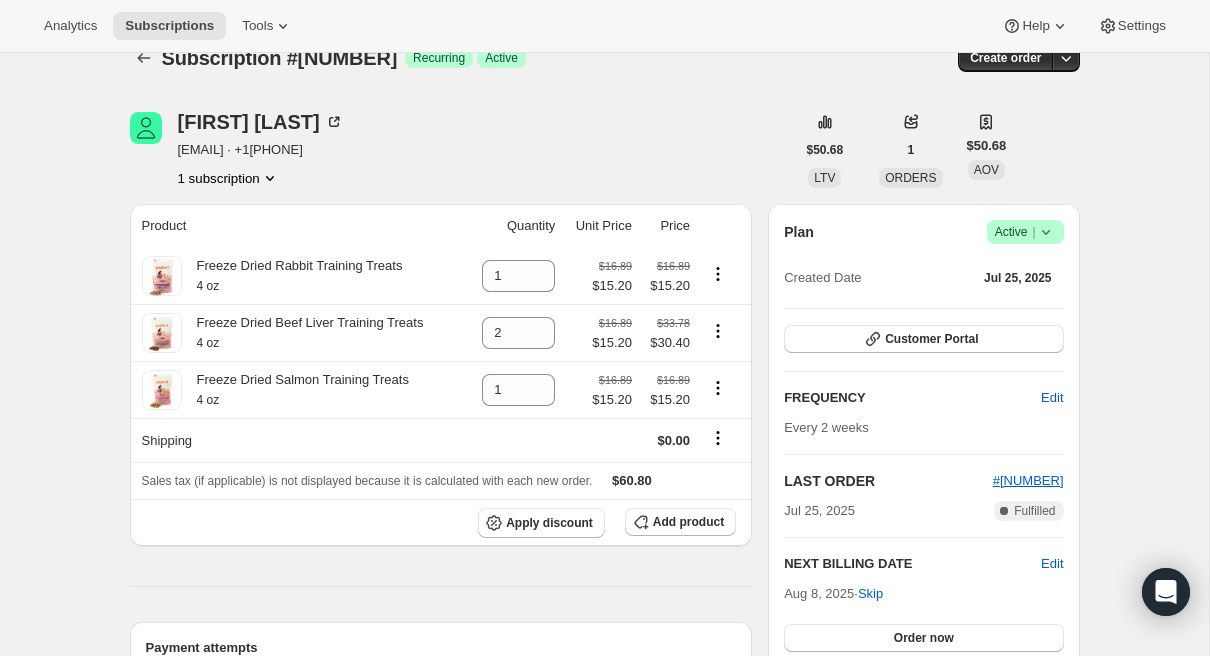 scroll, scrollTop: 36, scrollLeft: 0, axis: vertical 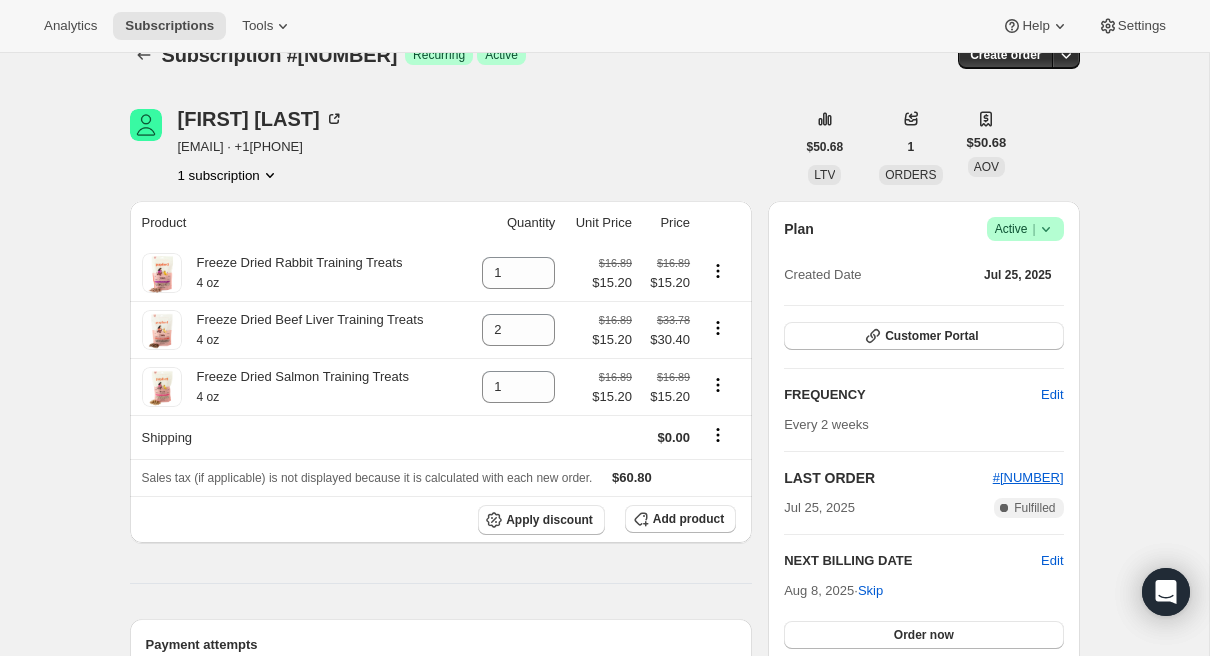 click 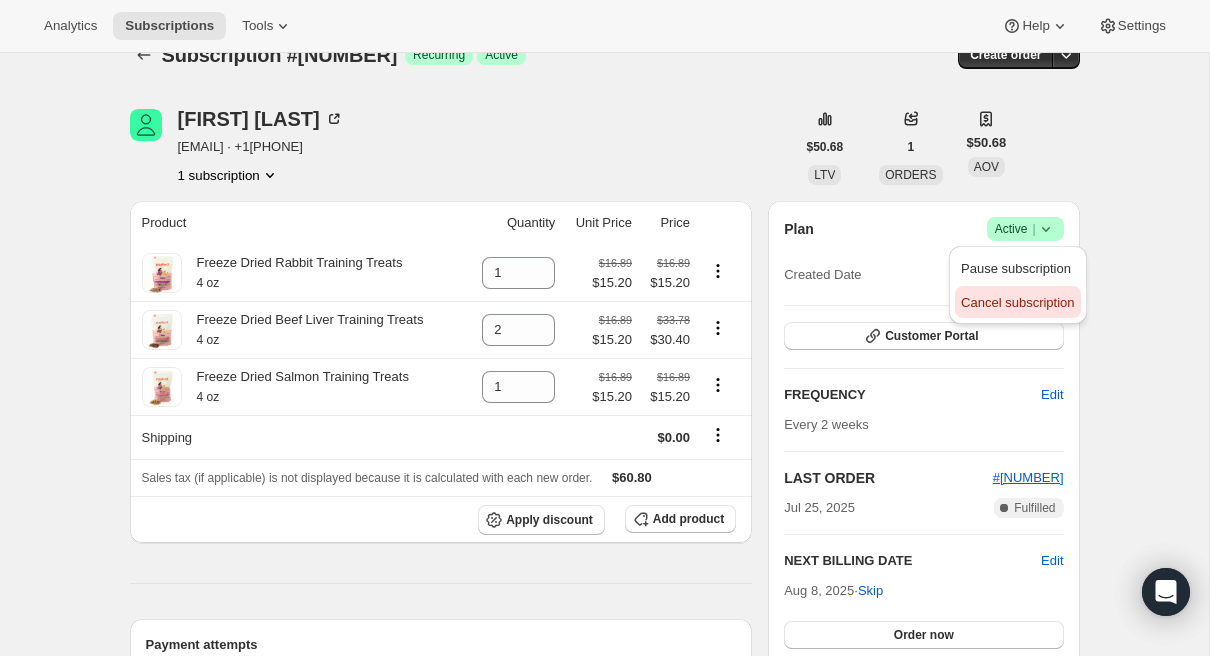 click on "Cancel subscription" at bounding box center (1017, 302) 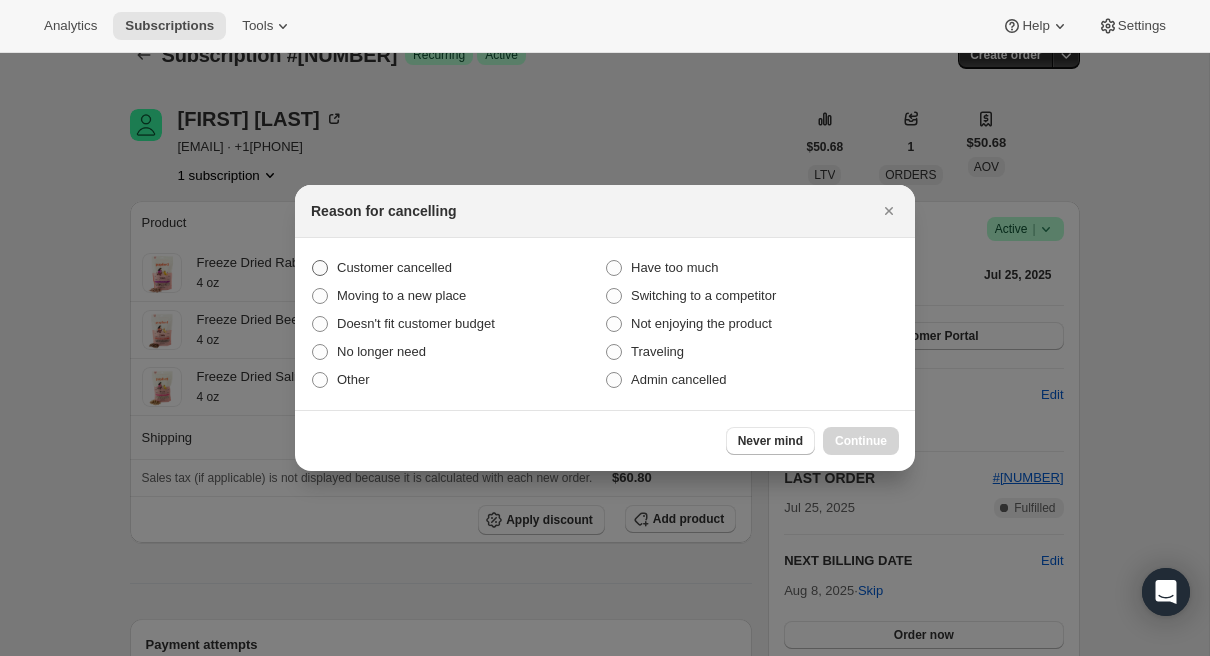 click on "Customer cancelled" at bounding box center (394, 267) 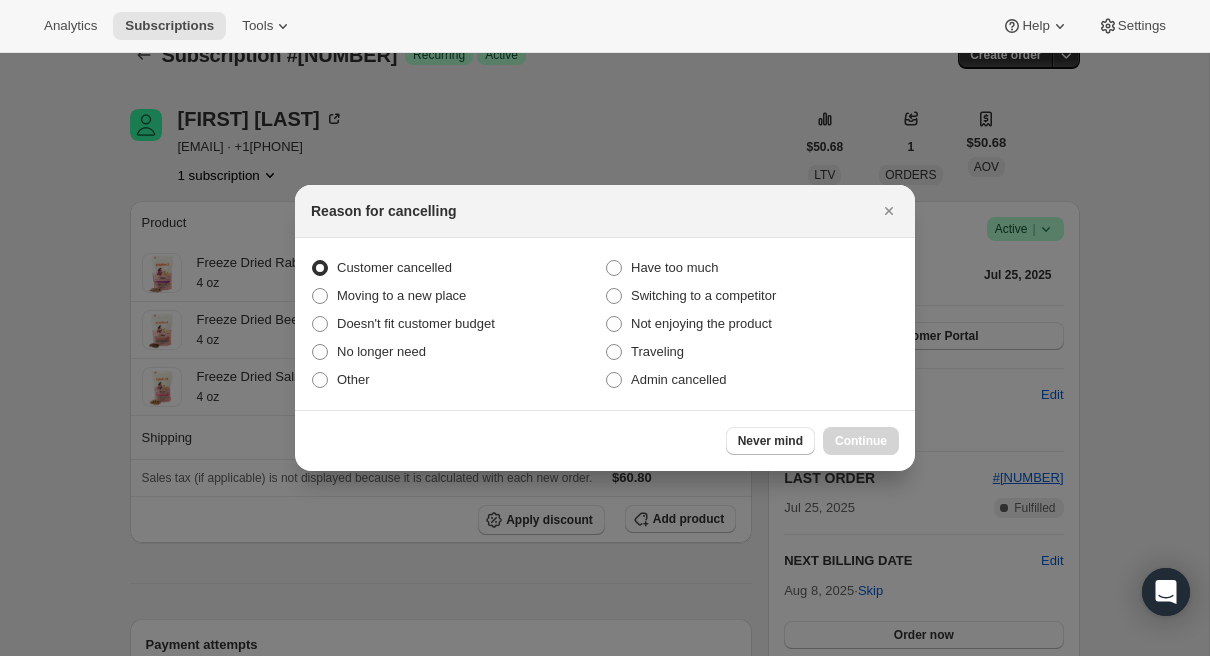 radio on "true" 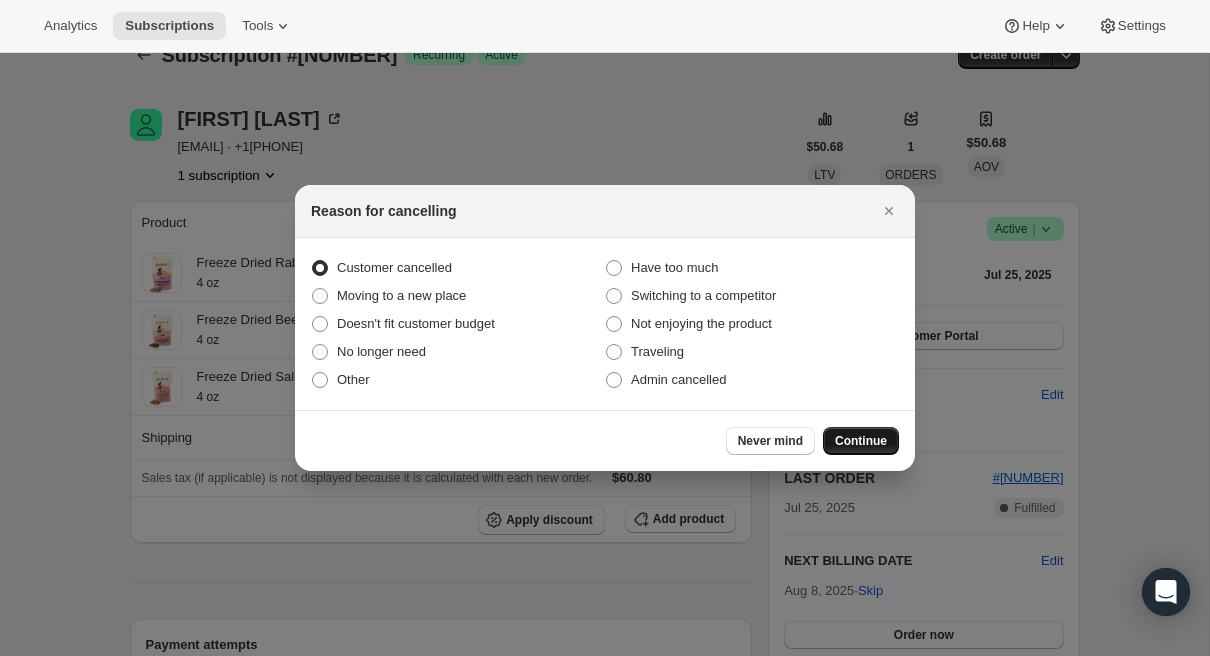 click on "Continue" at bounding box center (861, 441) 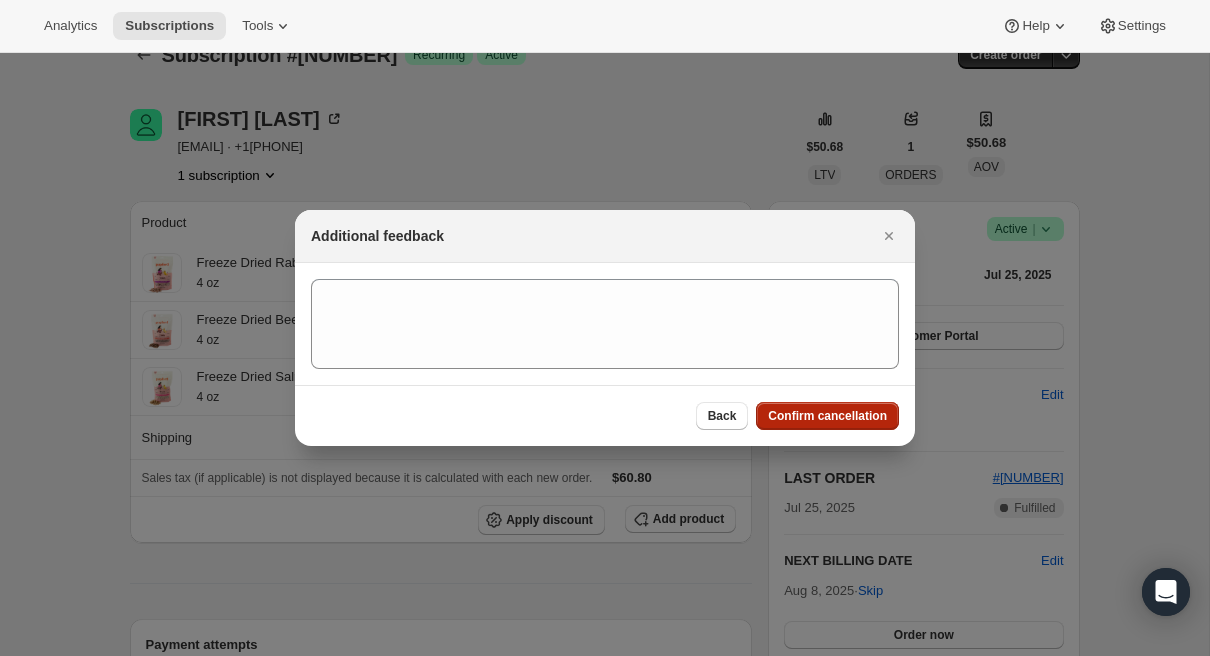 click on "Confirm cancellation" at bounding box center [827, 416] 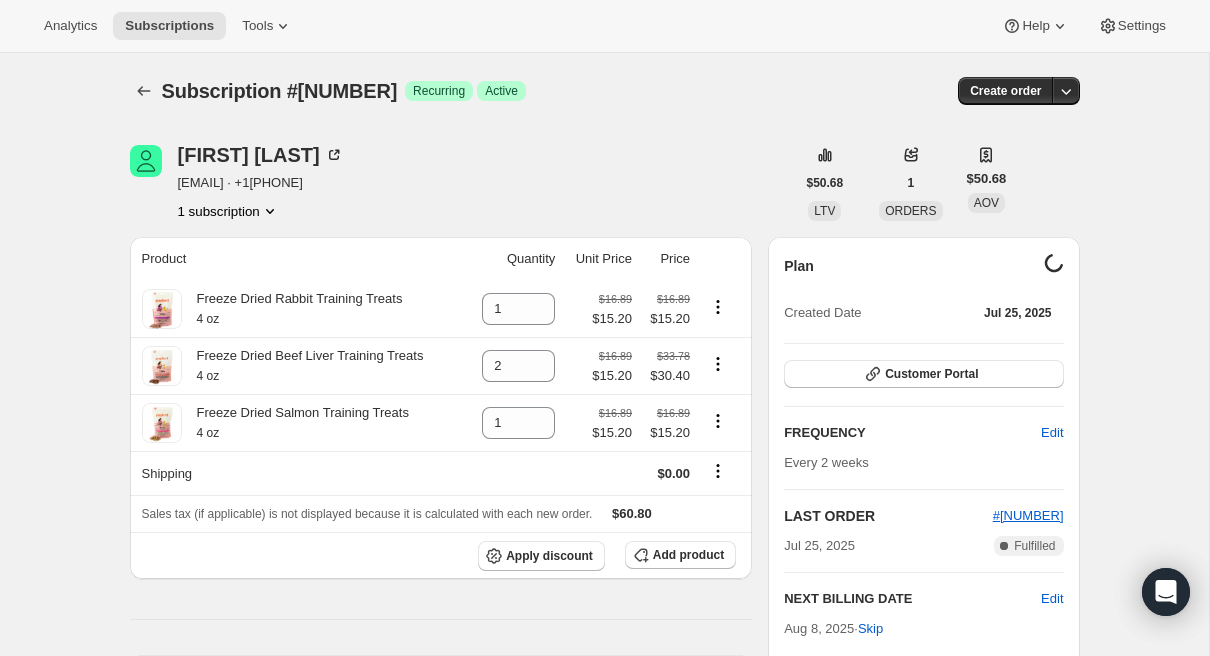 scroll, scrollTop: 36, scrollLeft: 0, axis: vertical 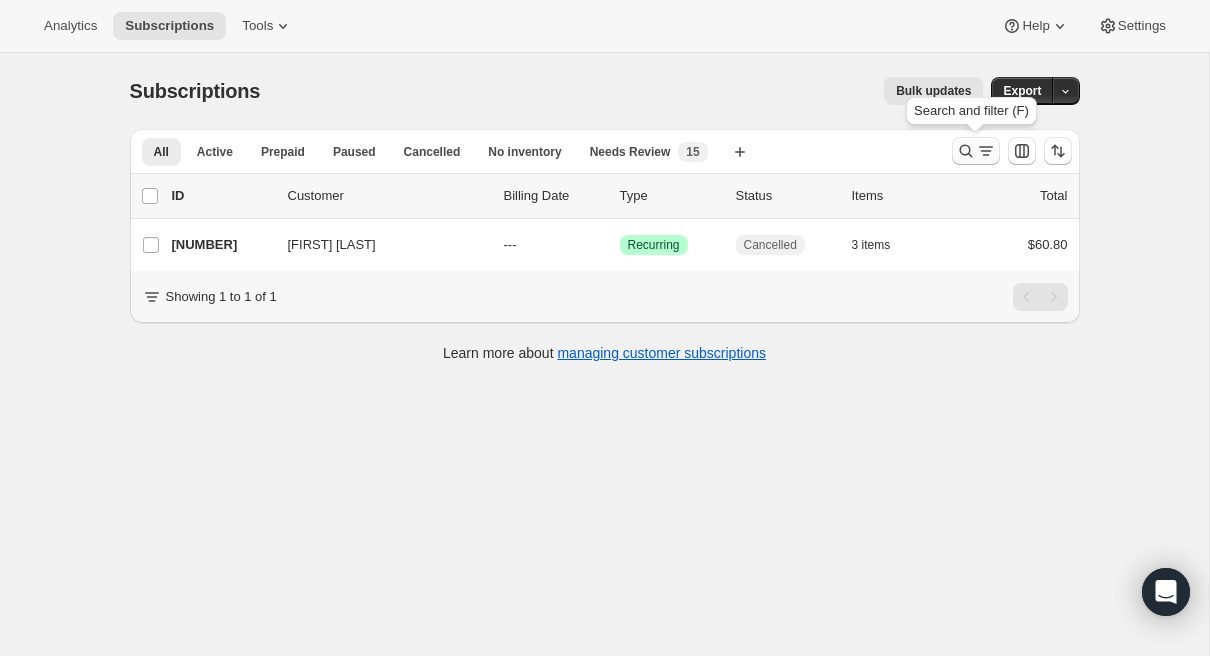 click 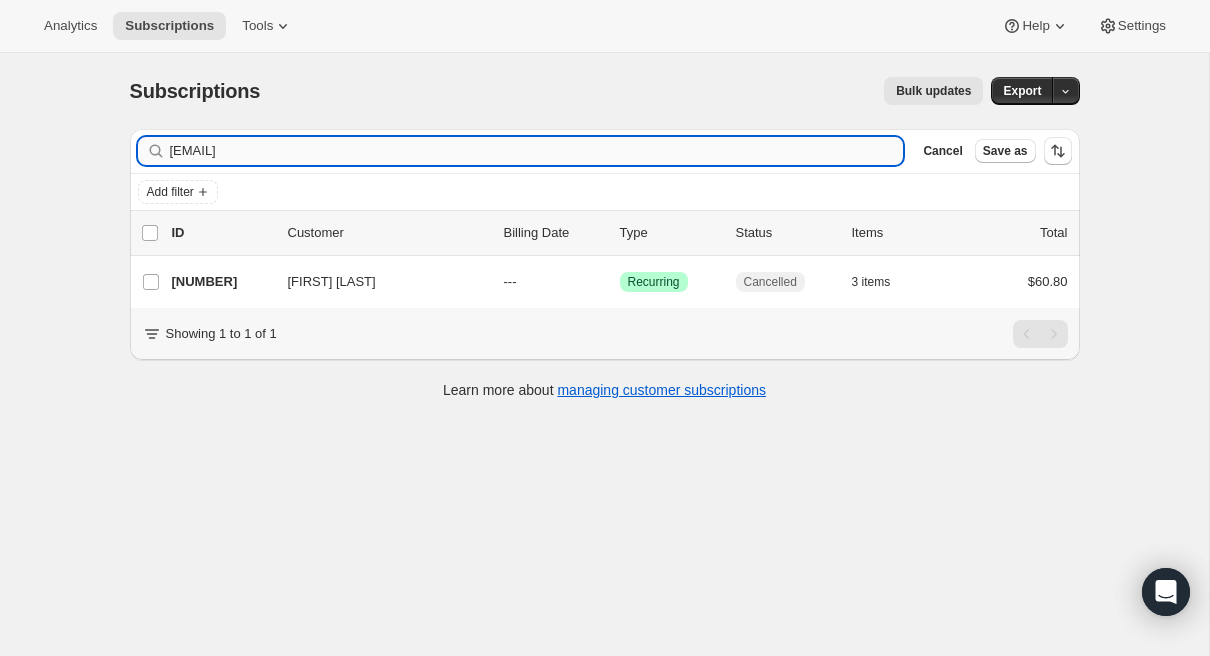 click on "[EMAIL]" at bounding box center (537, 151) 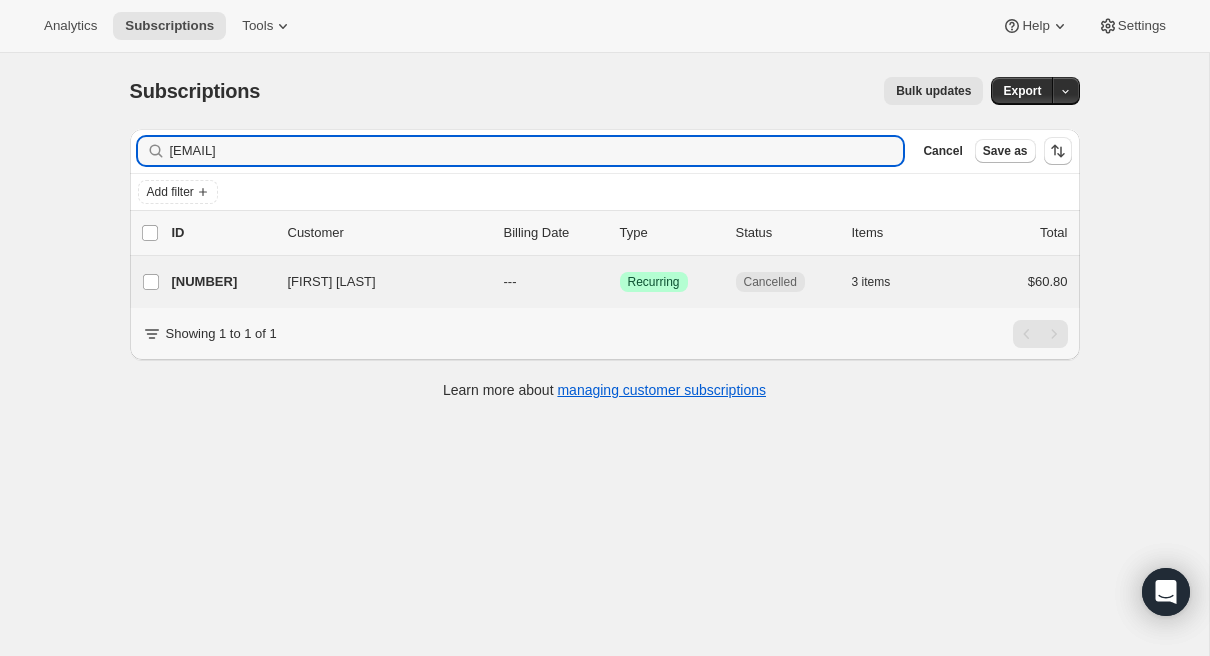 type on "sonia18e@gmail.com" 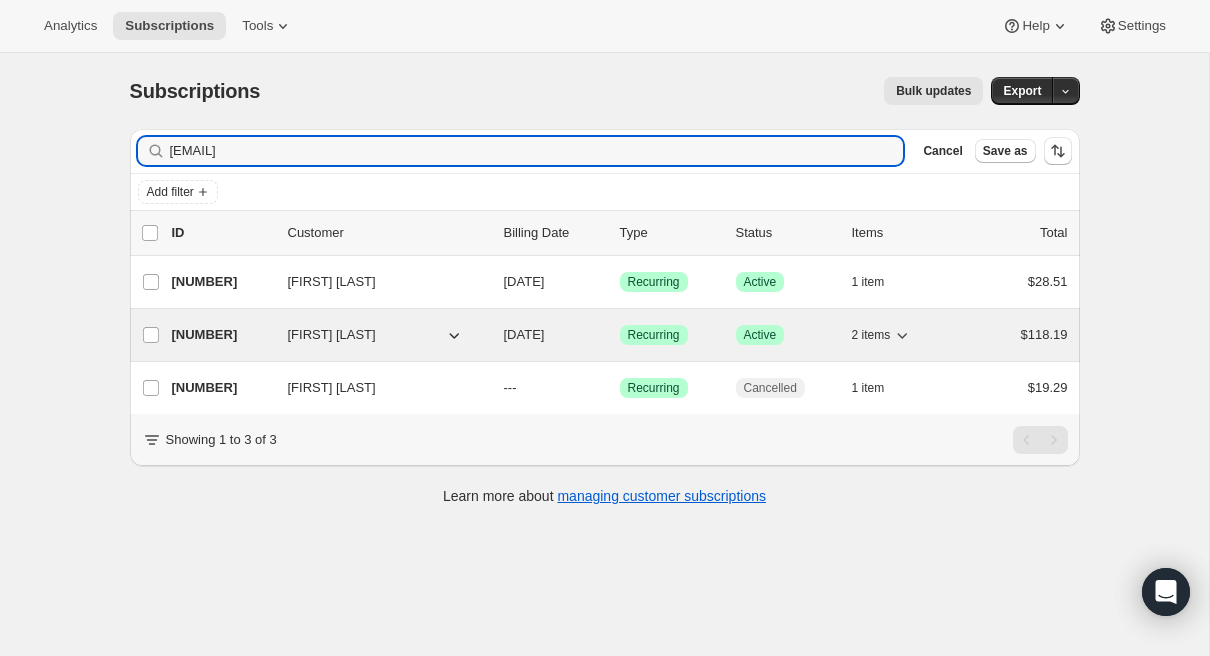 click on "24550244427" at bounding box center [222, 335] 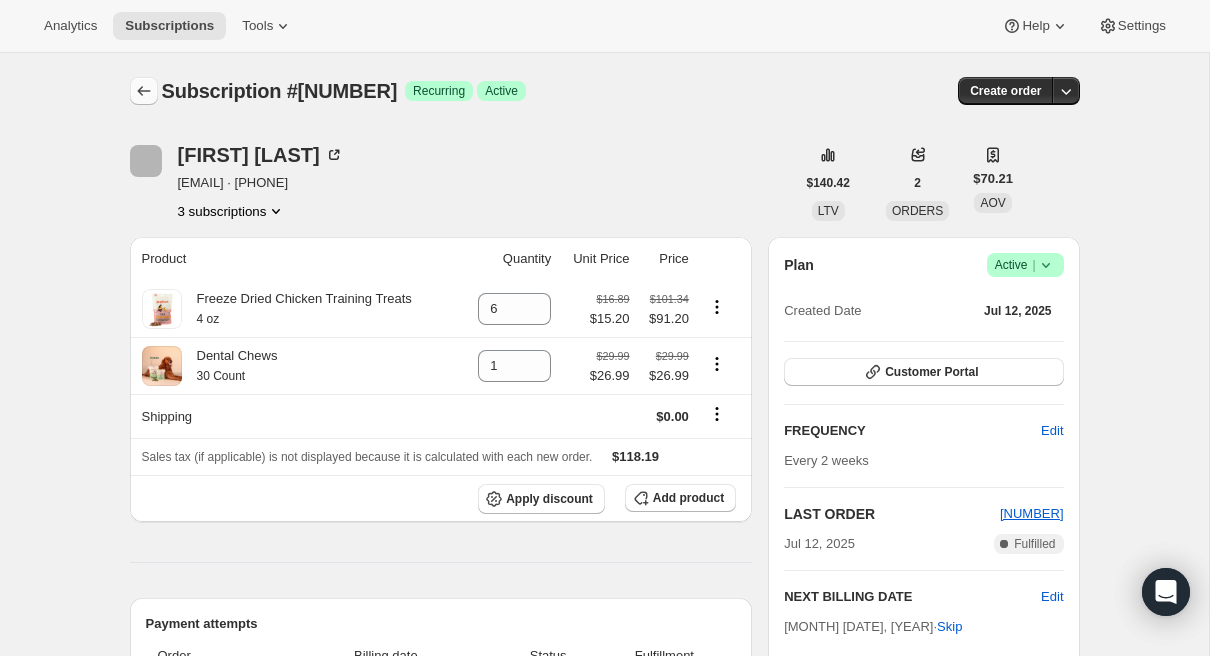 click 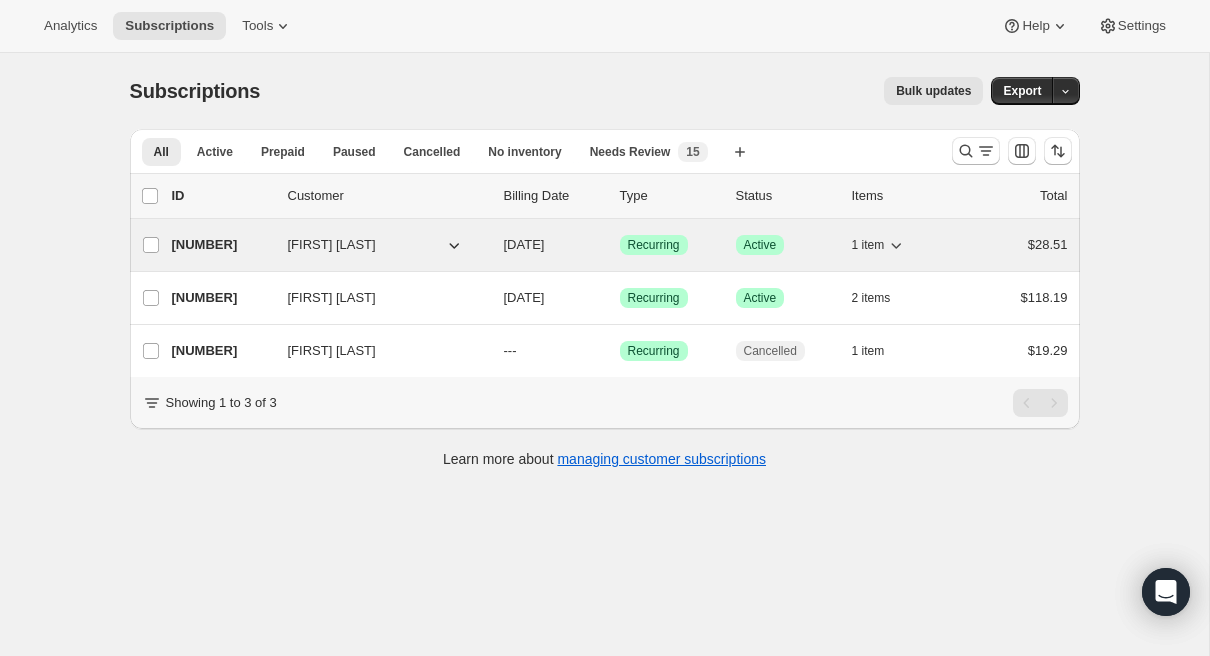 click on "23496327243" at bounding box center (222, 245) 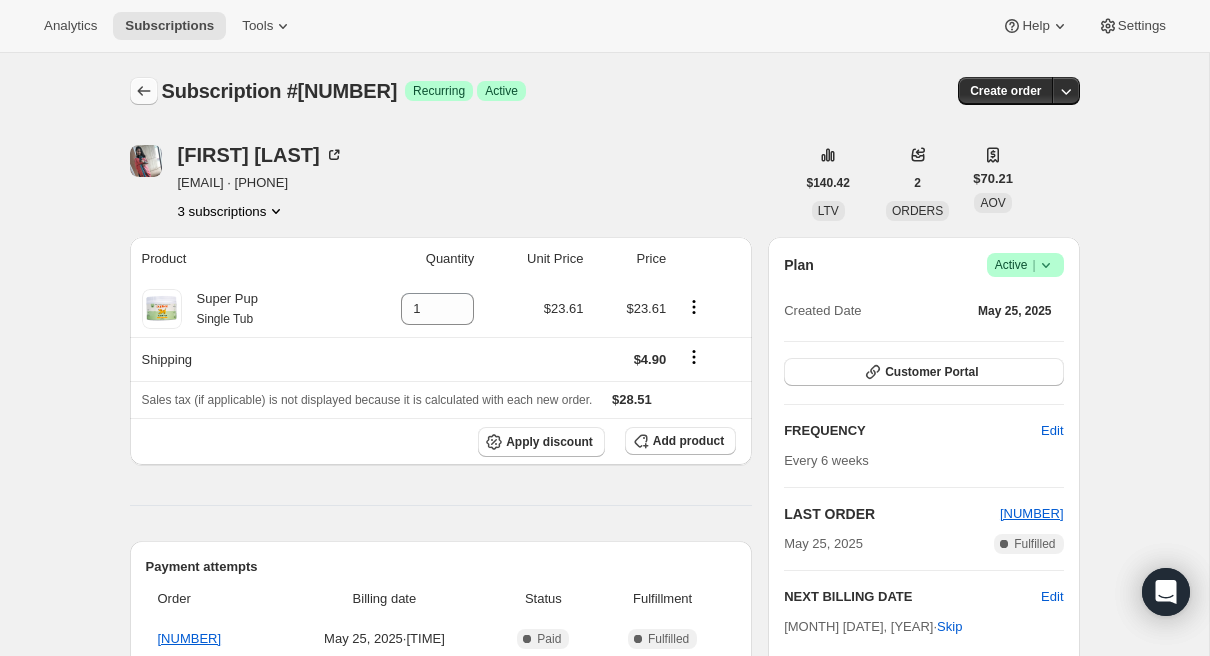 click 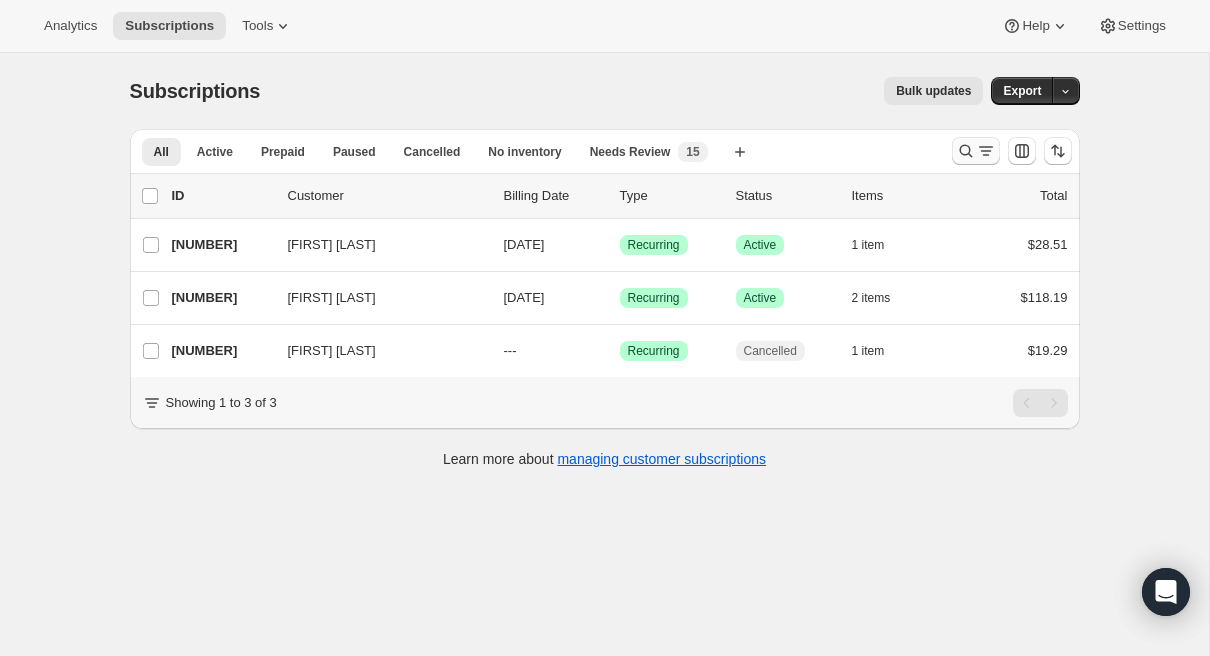 click 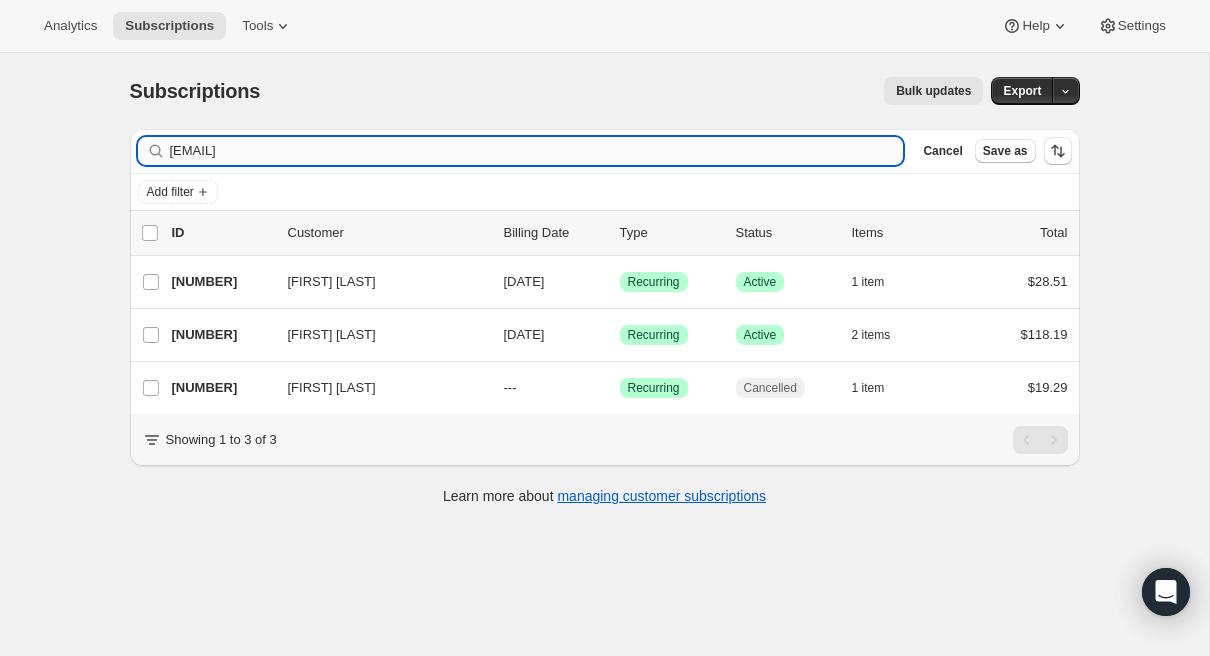 click on "sonia18e@gmail.com" at bounding box center [537, 151] 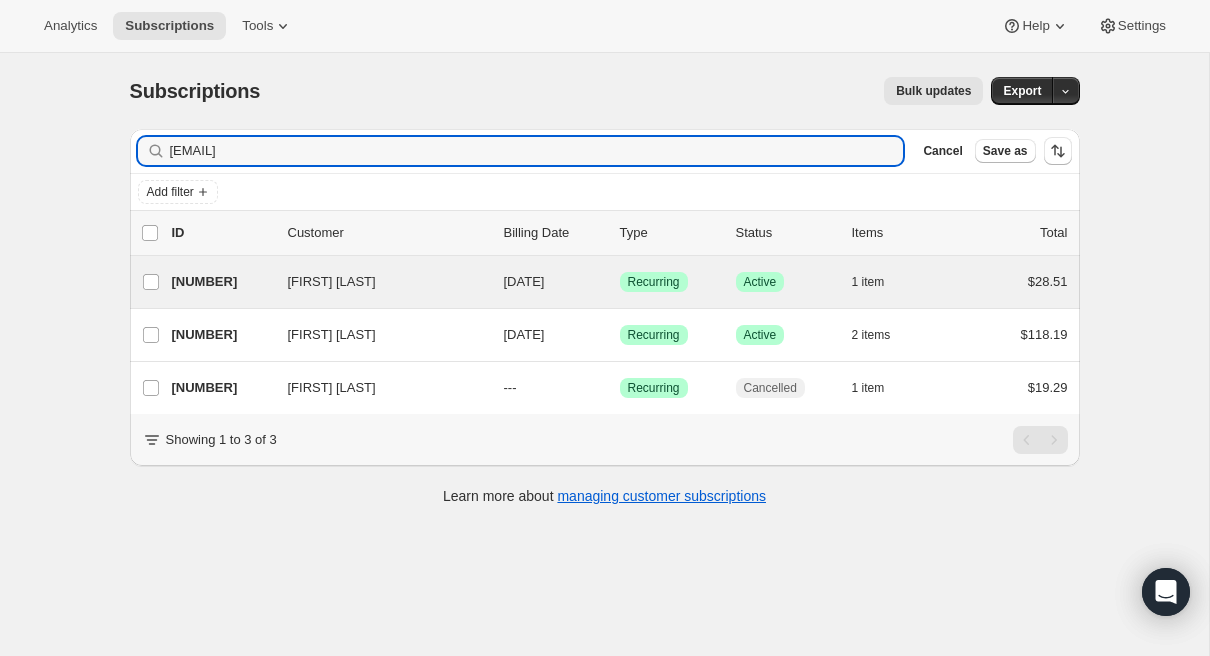 type on "1janbrett@gmail.com" 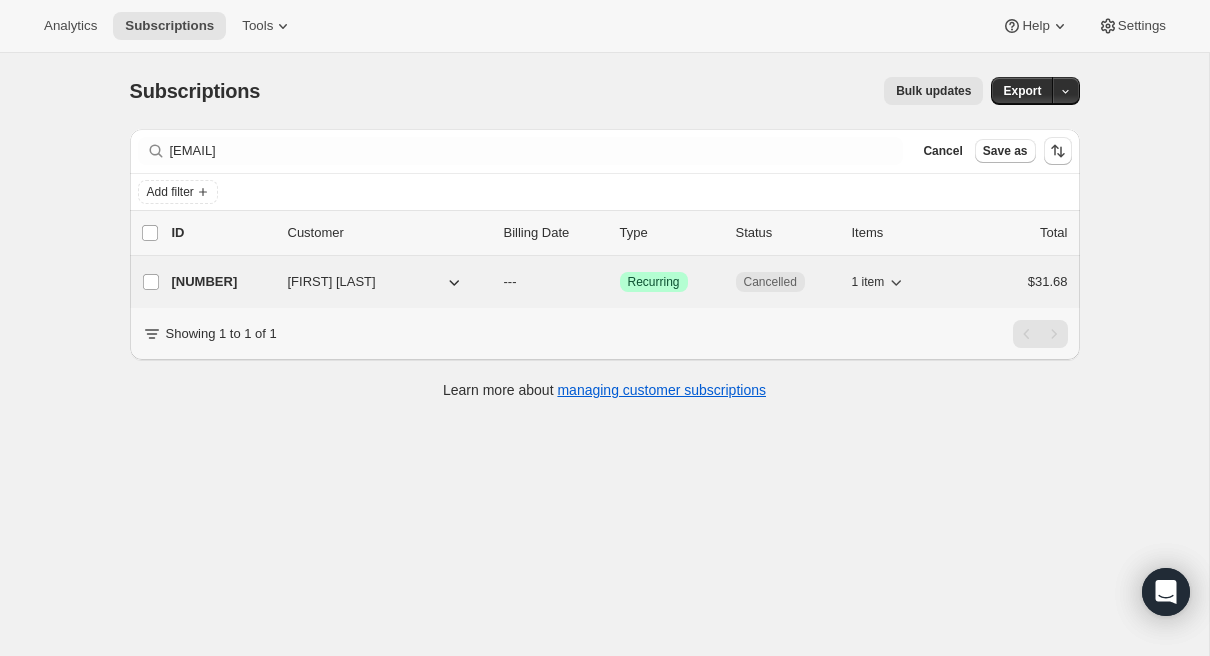 click on "19959709771" at bounding box center [222, 282] 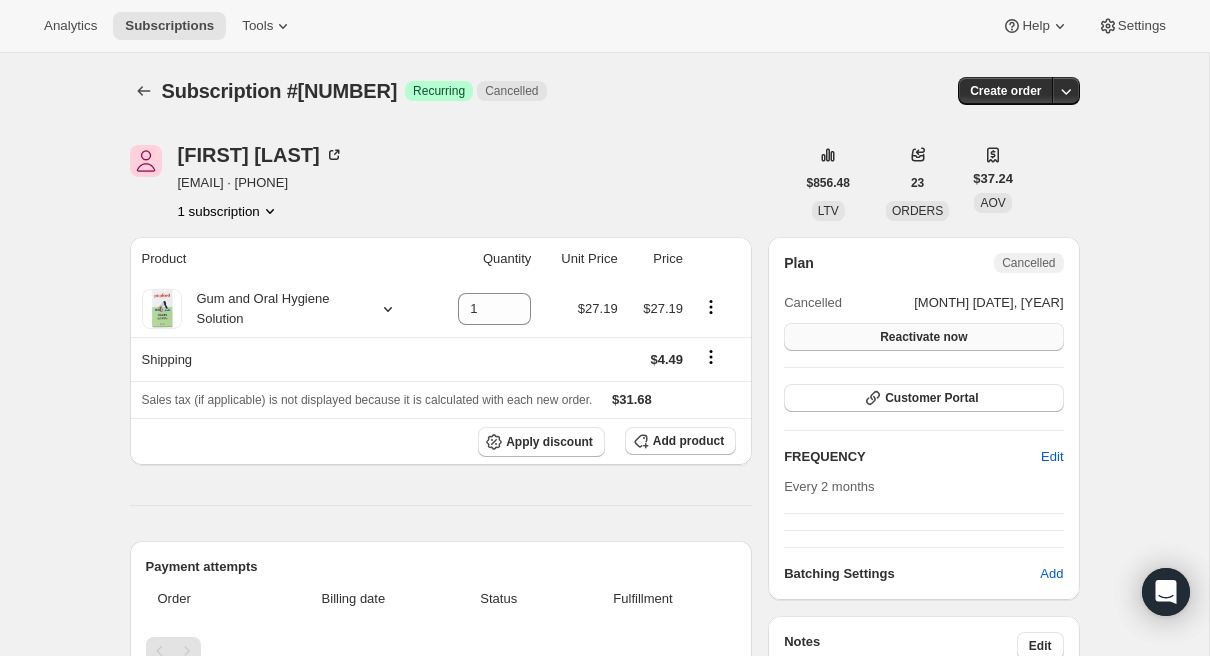 click on "Reactivate now" at bounding box center [923, 337] 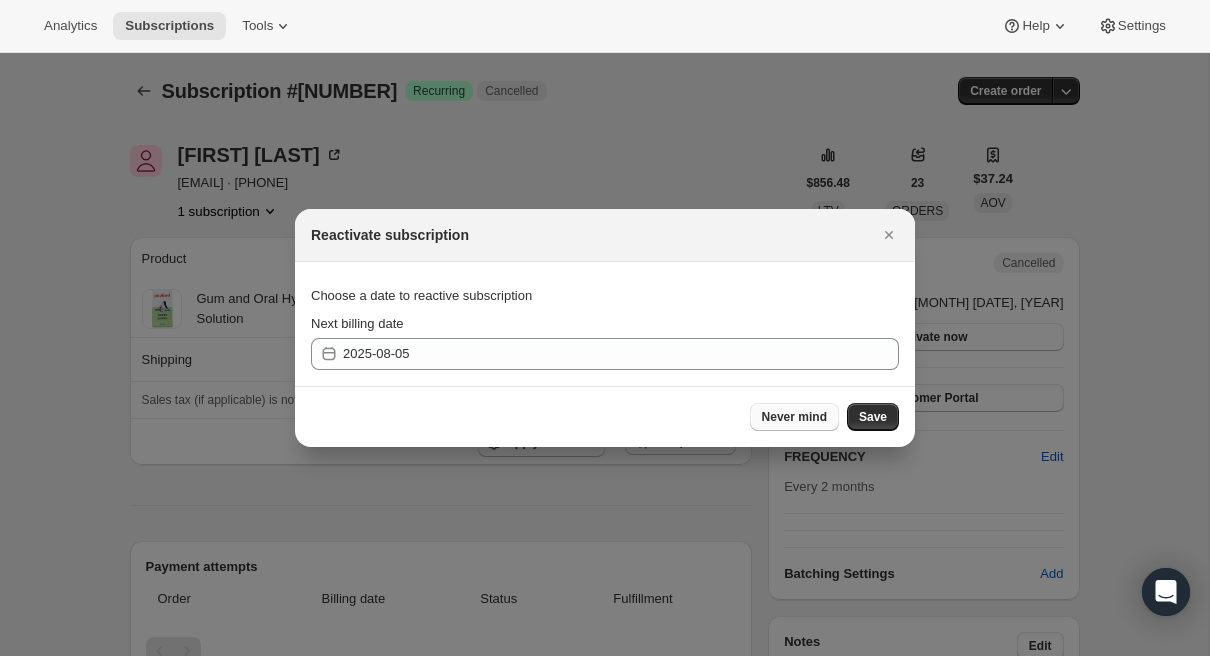 click on "Never mind" at bounding box center [794, 417] 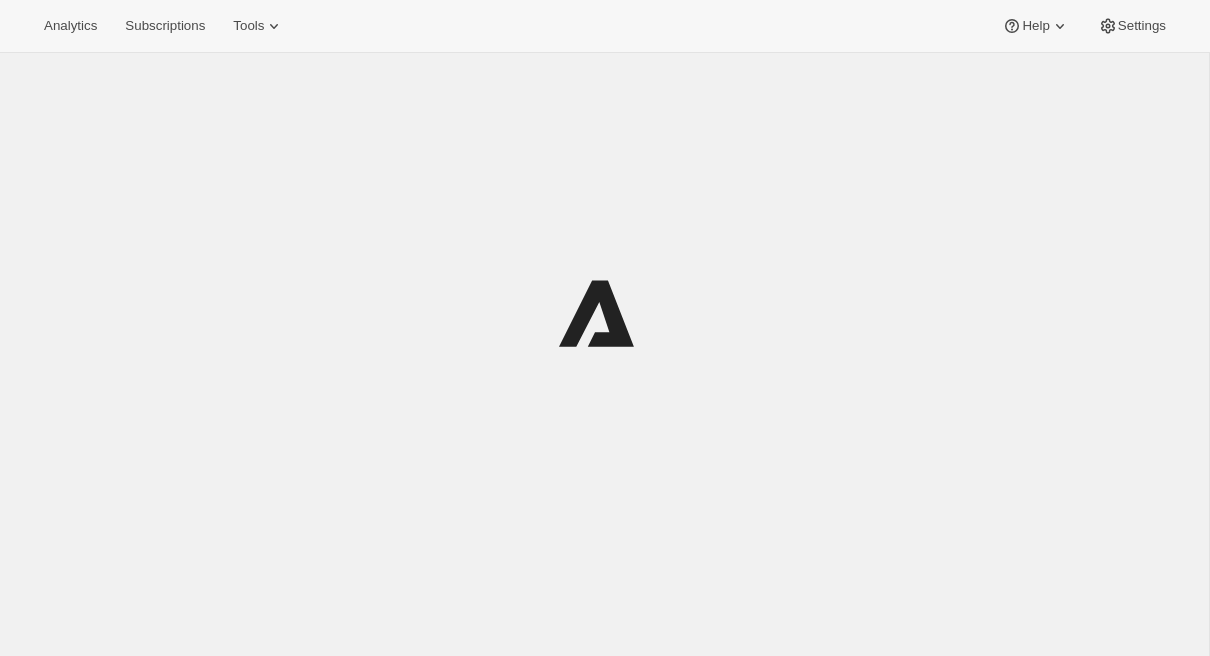 scroll, scrollTop: 0, scrollLeft: 0, axis: both 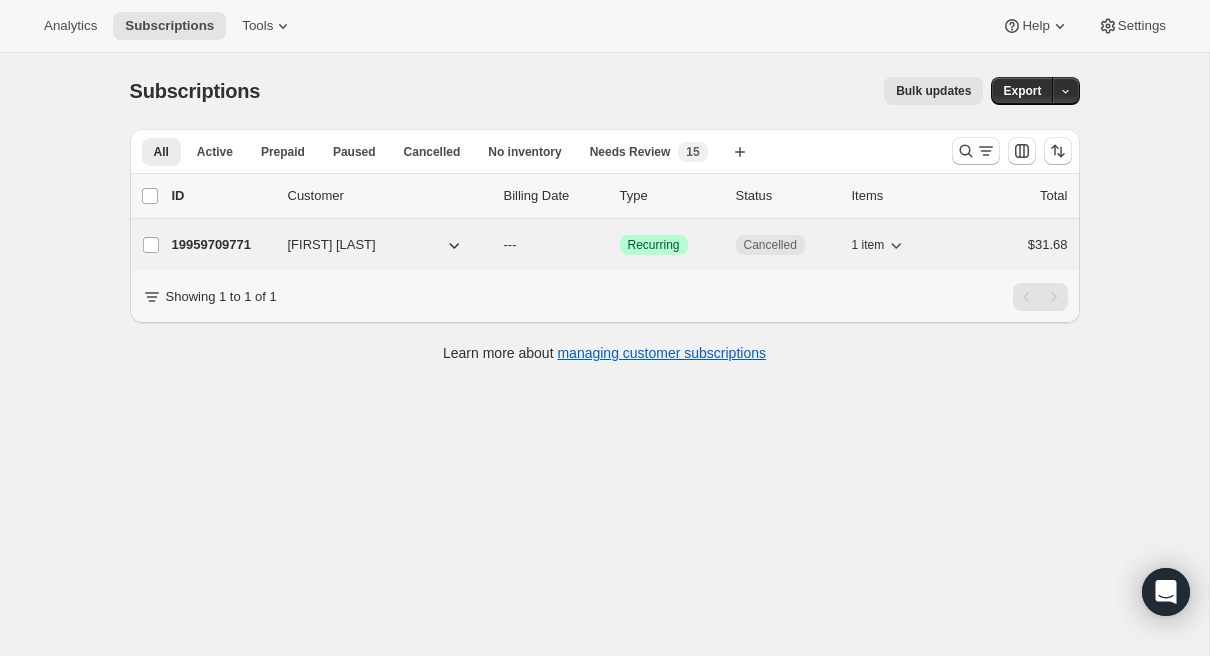 click on "19959709771" at bounding box center (222, 245) 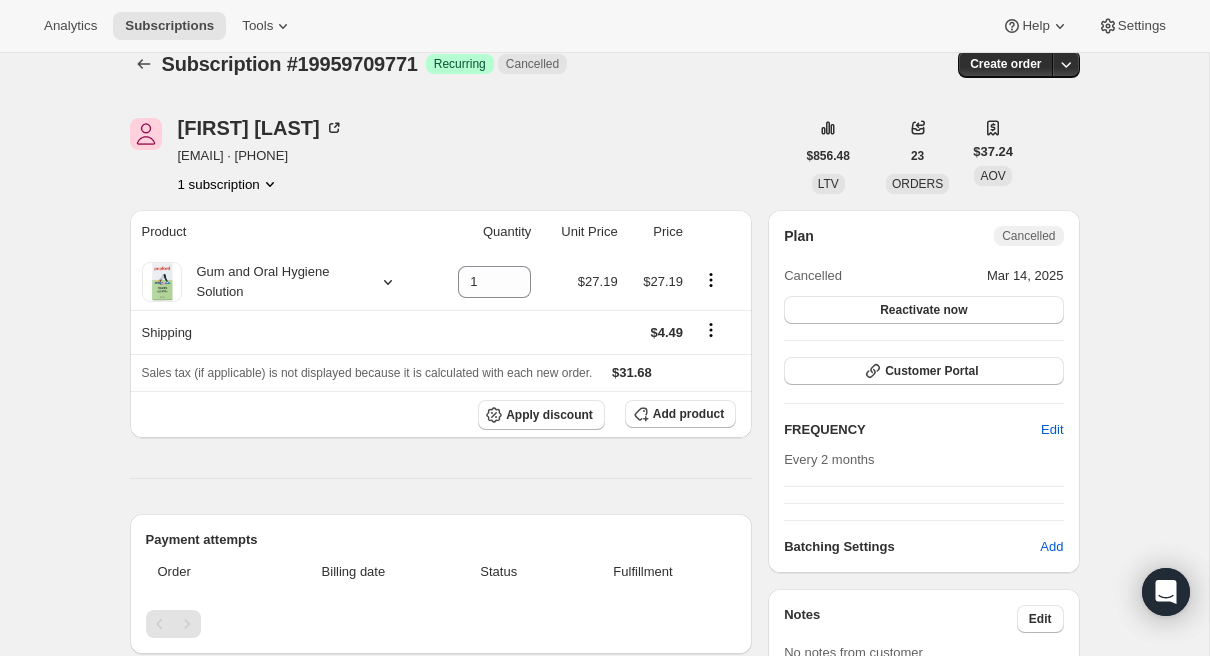 scroll, scrollTop: 0, scrollLeft: 0, axis: both 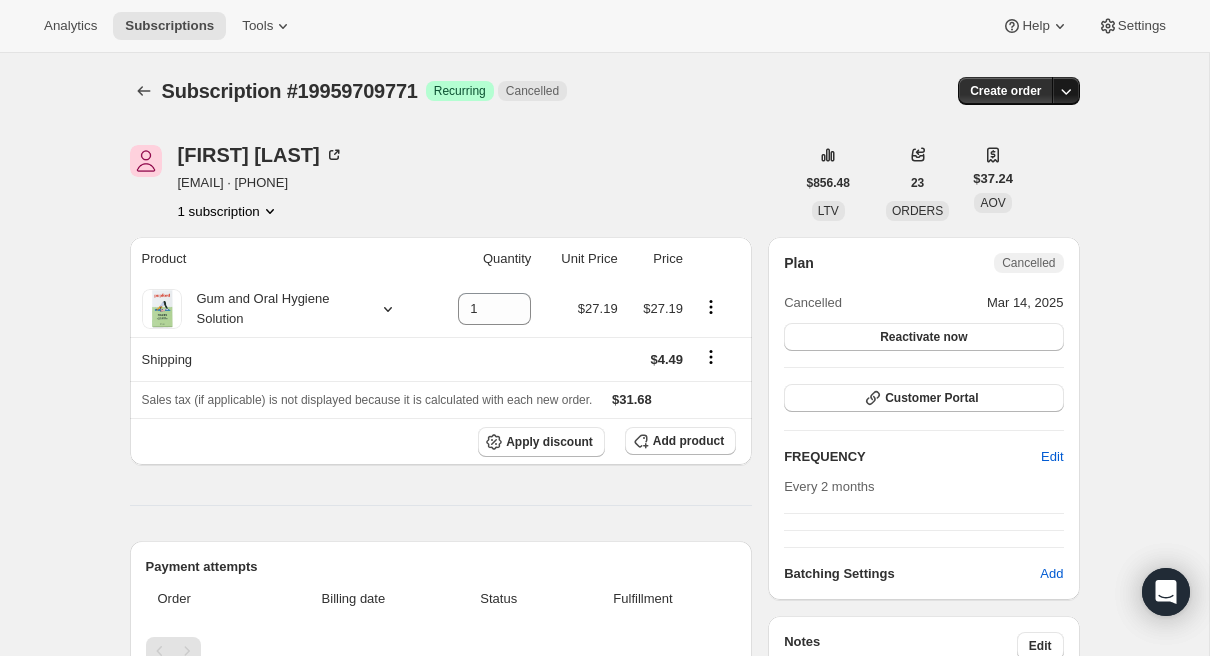 click 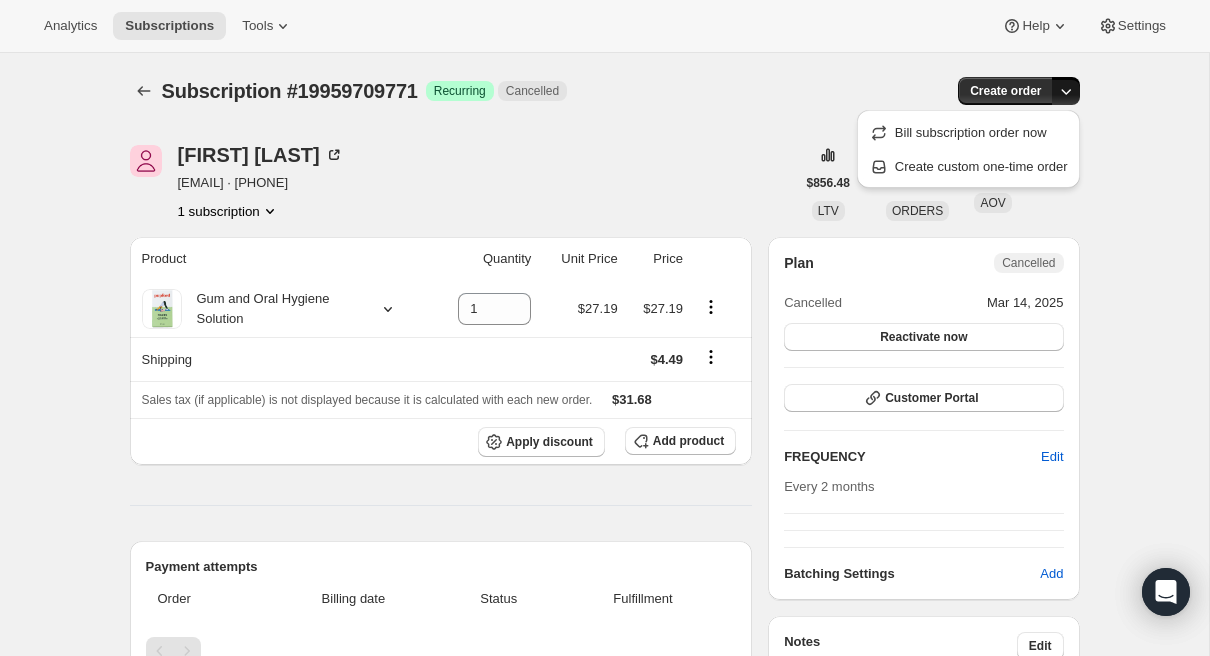 click 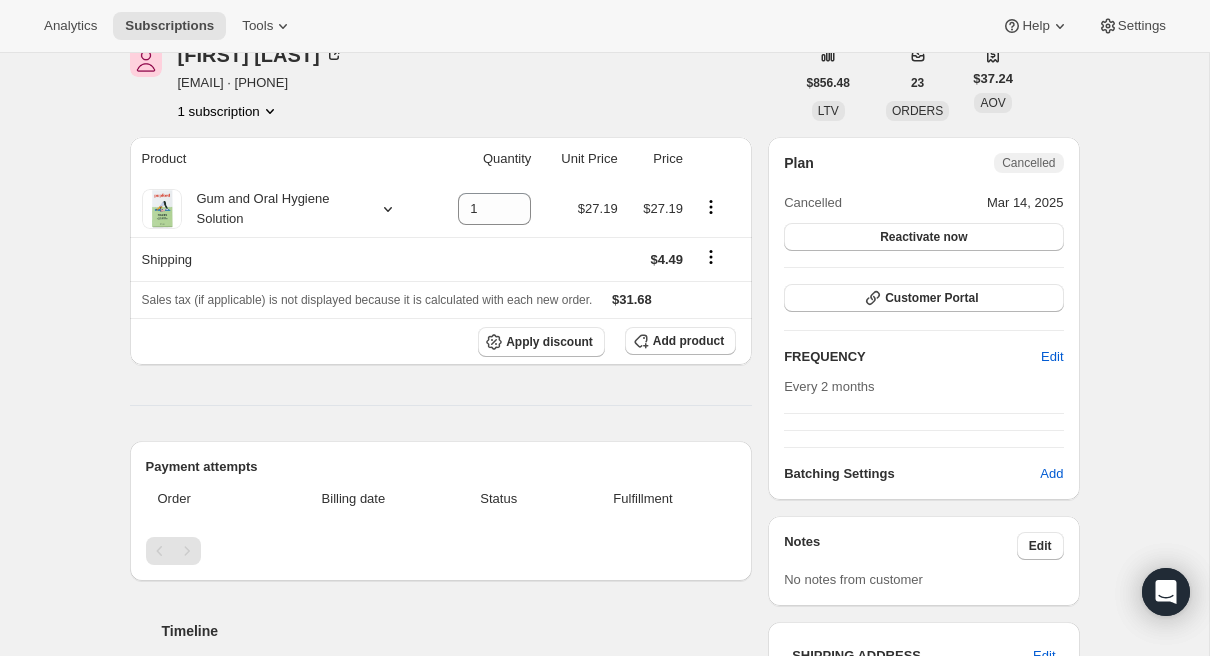 scroll, scrollTop: 102, scrollLeft: 0, axis: vertical 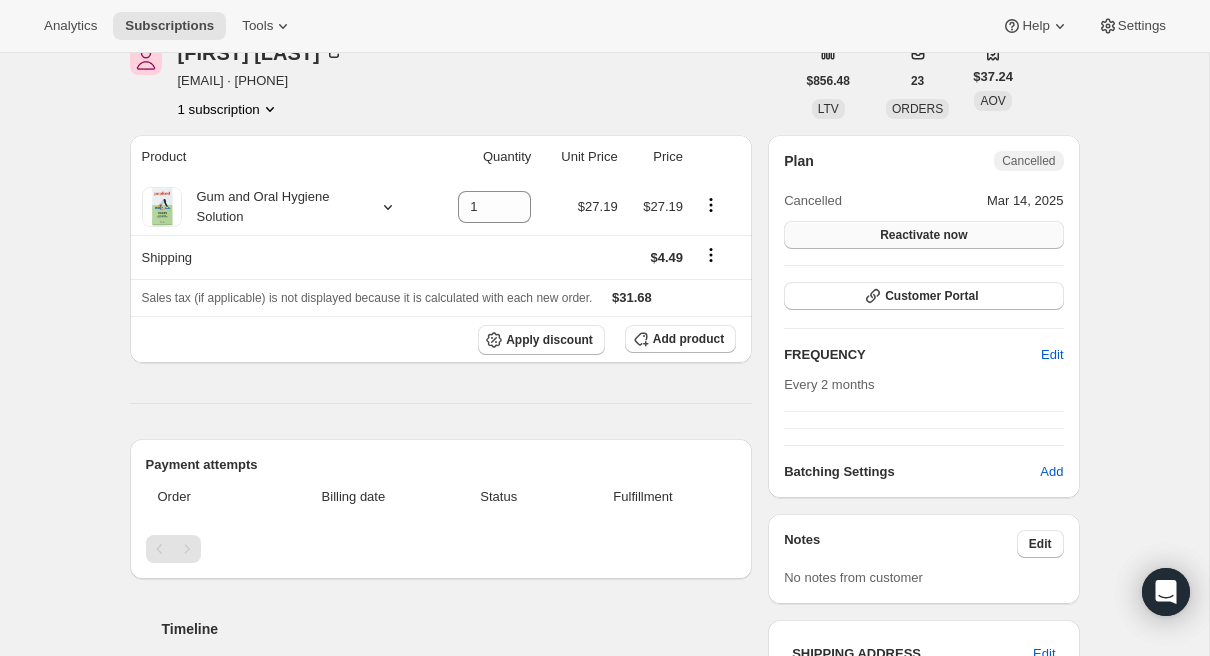 click on "Reactivate now" at bounding box center (923, 235) 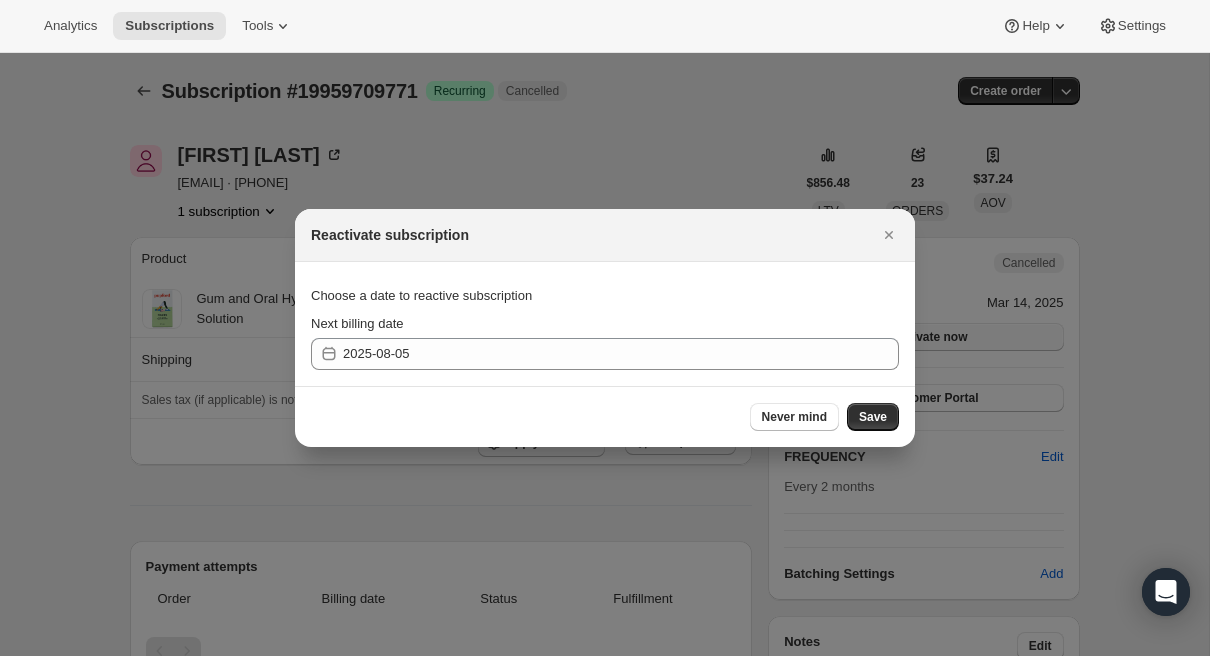 scroll, scrollTop: 0, scrollLeft: 0, axis: both 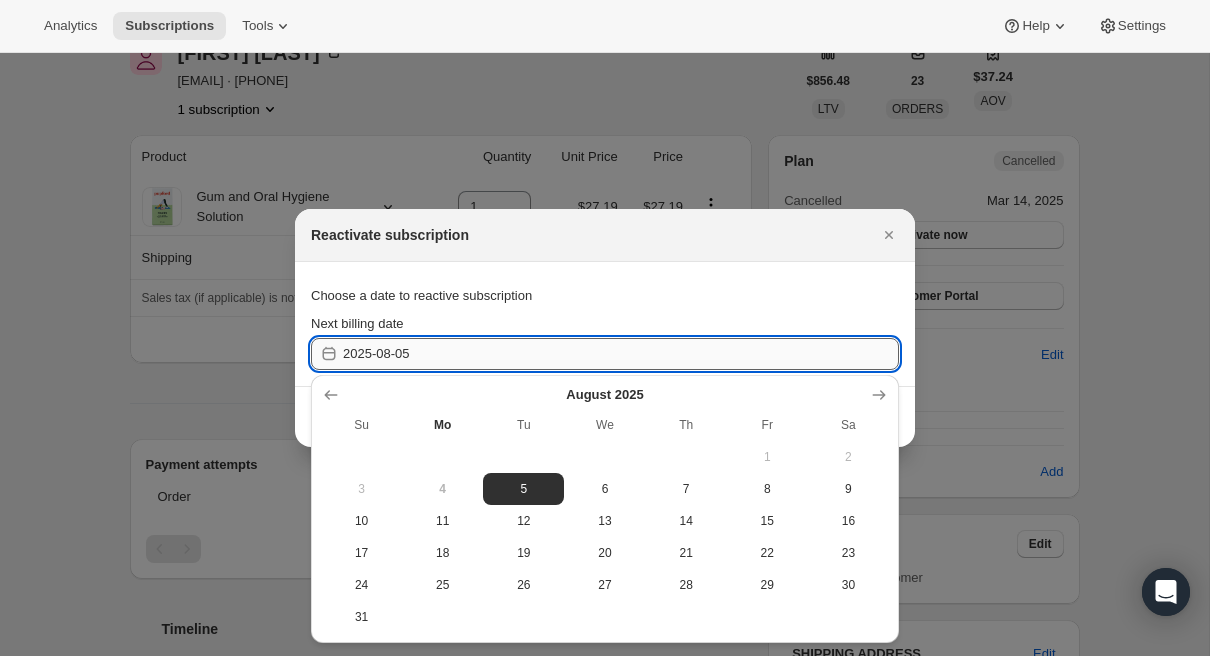 click on "2025-08-05" at bounding box center [621, 354] 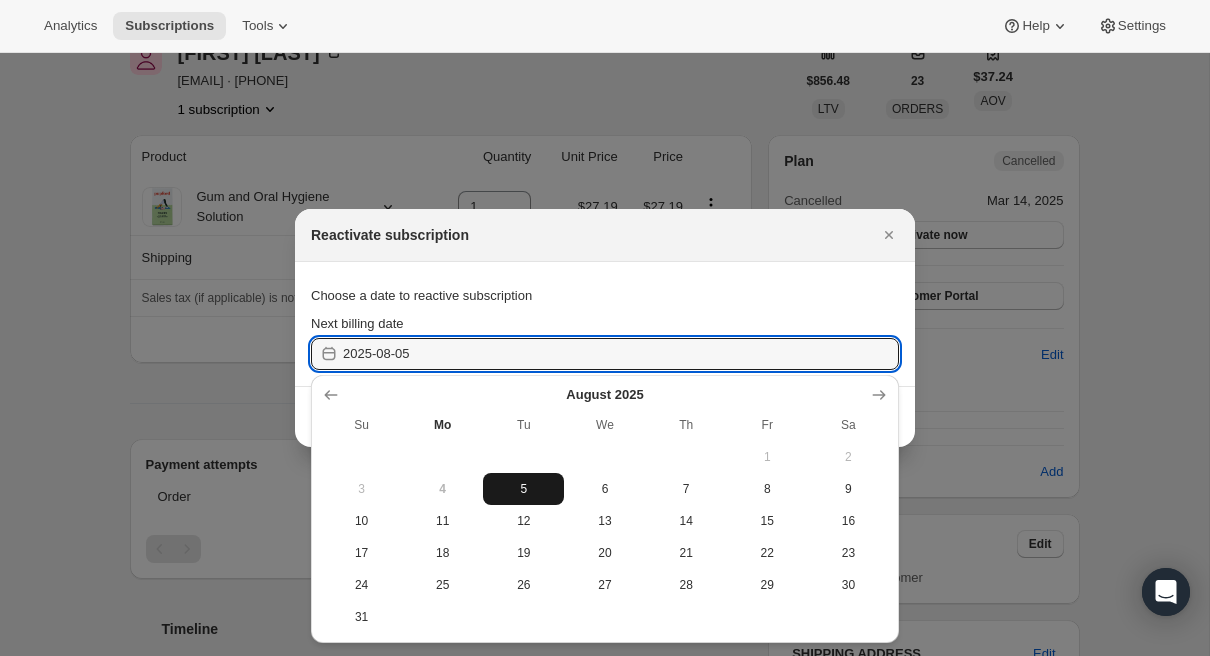 click on "5" at bounding box center (523, 489) 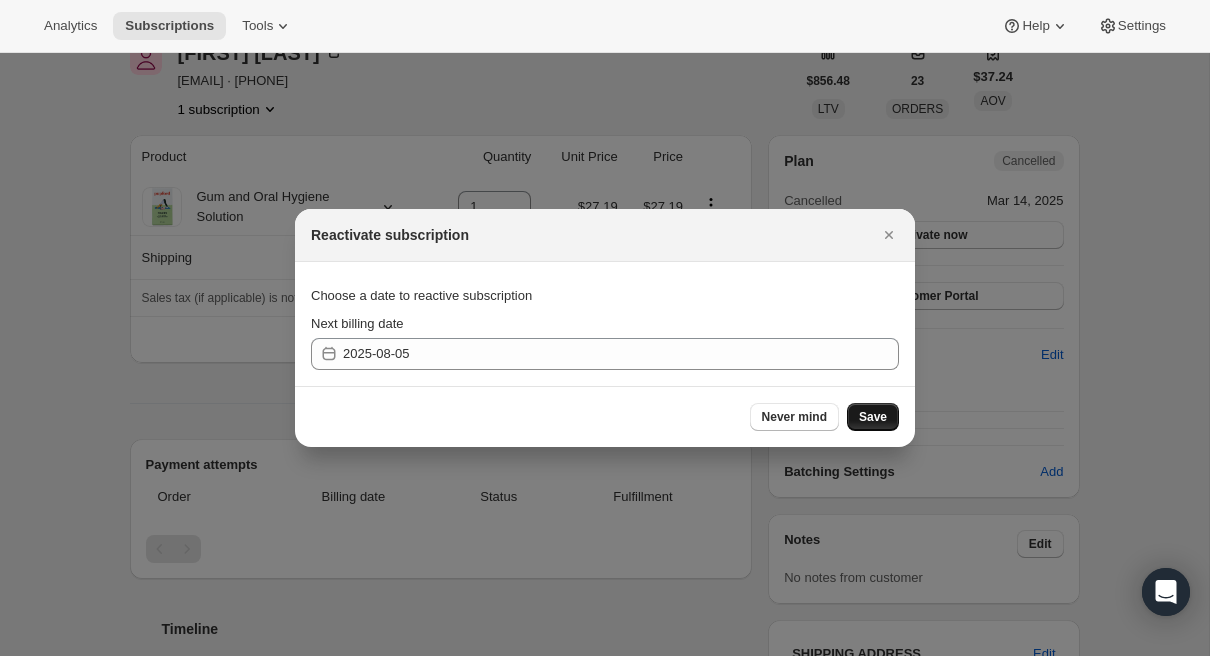 click on "Save" at bounding box center [873, 417] 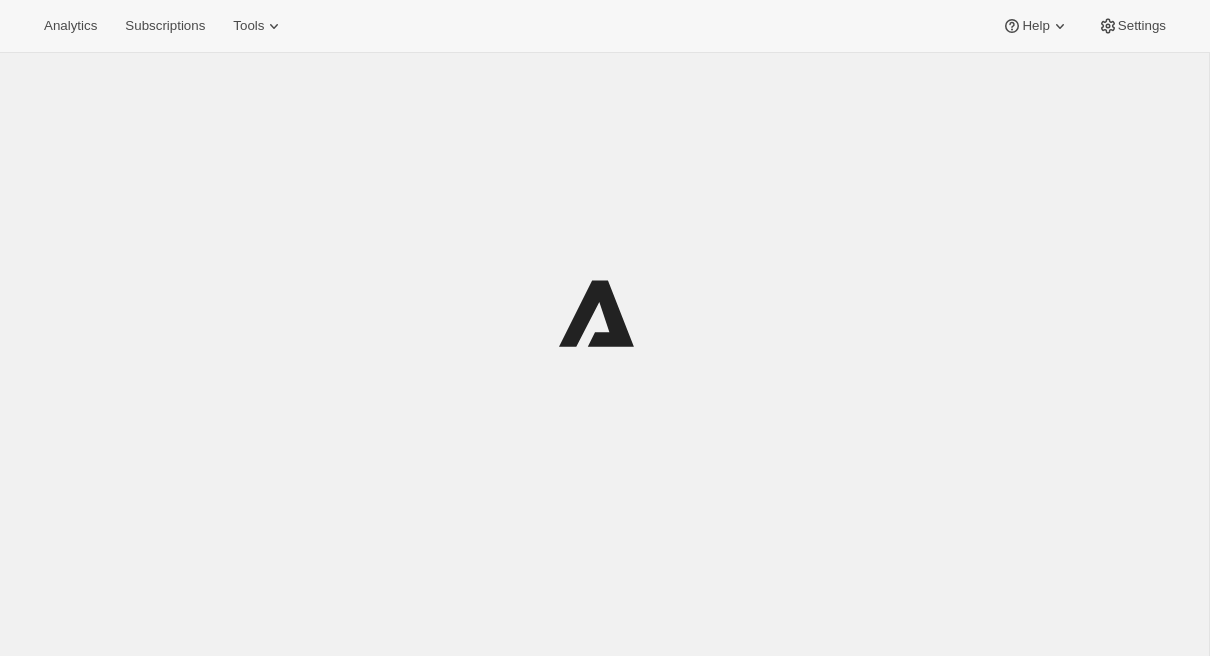 scroll, scrollTop: 0, scrollLeft: 0, axis: both 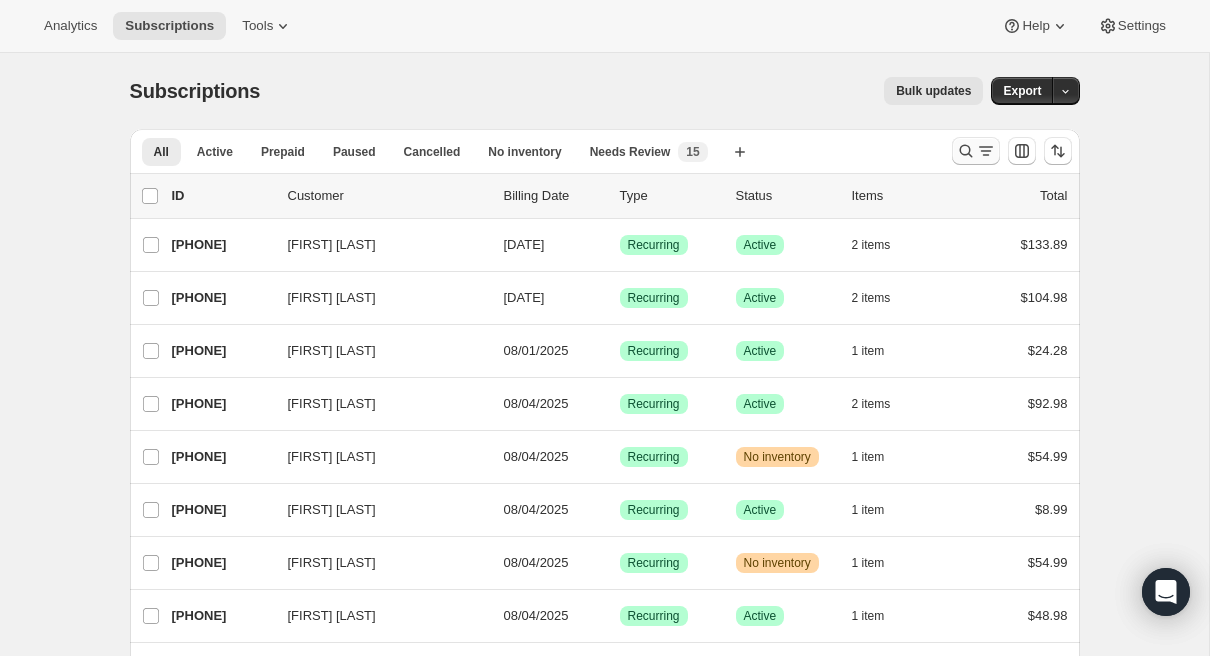 click 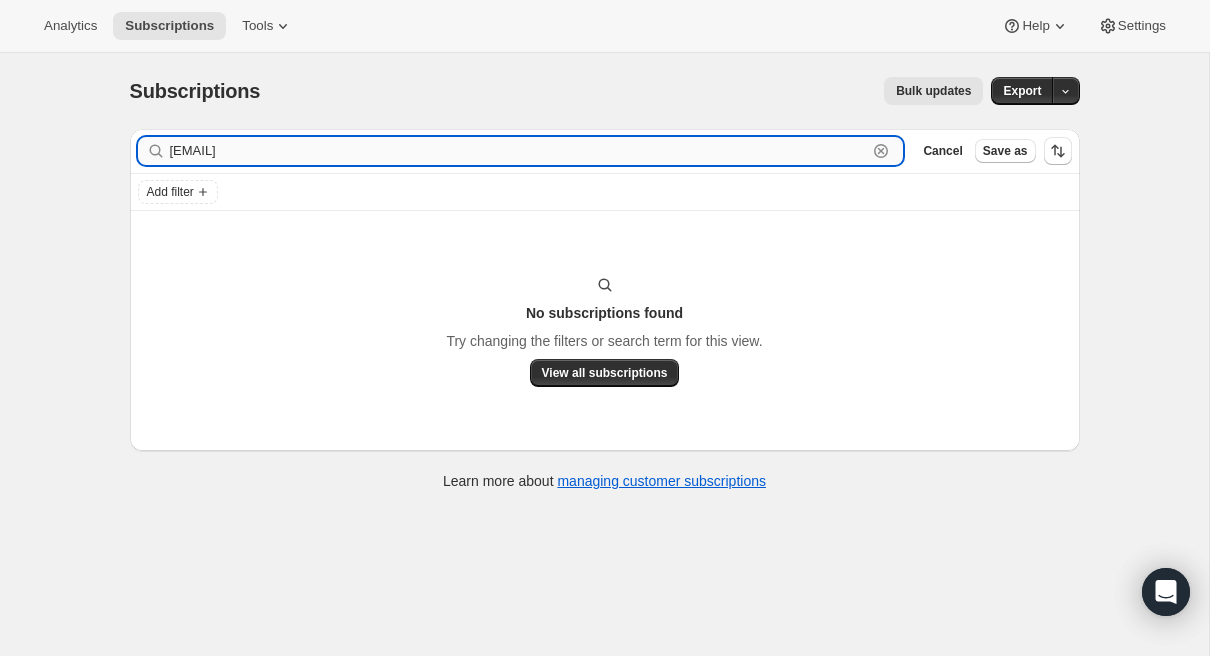 click on "[EMAIL]" at bounding box center (519, 151) 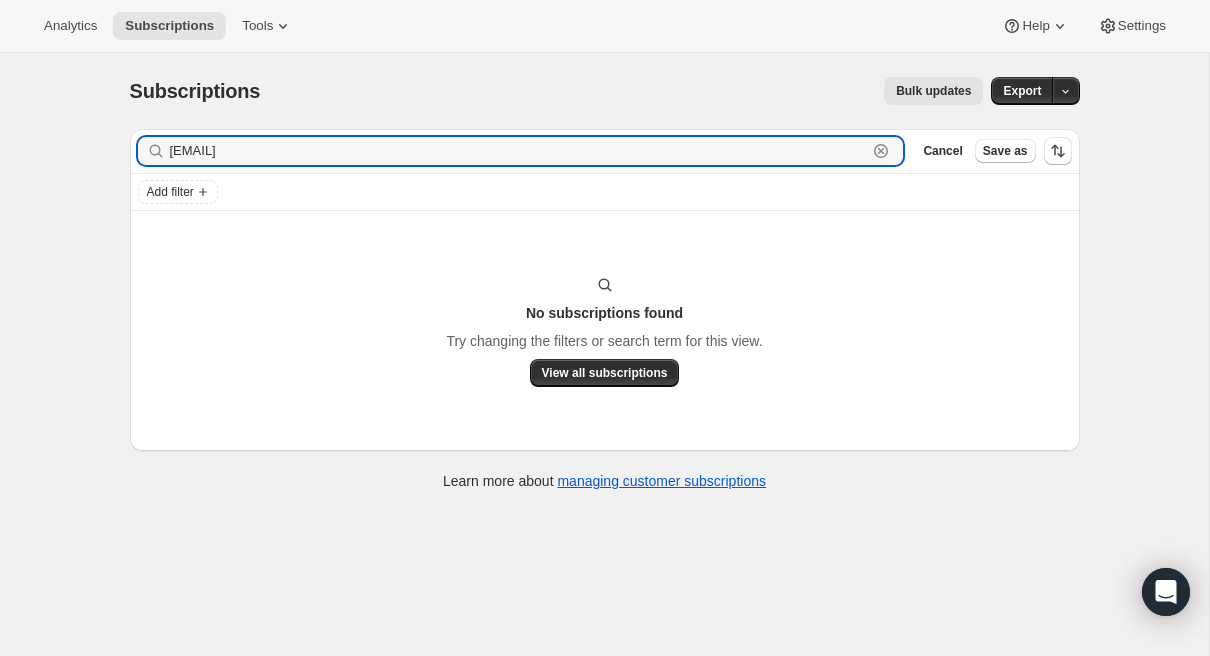 type on "[EMAIL]" 